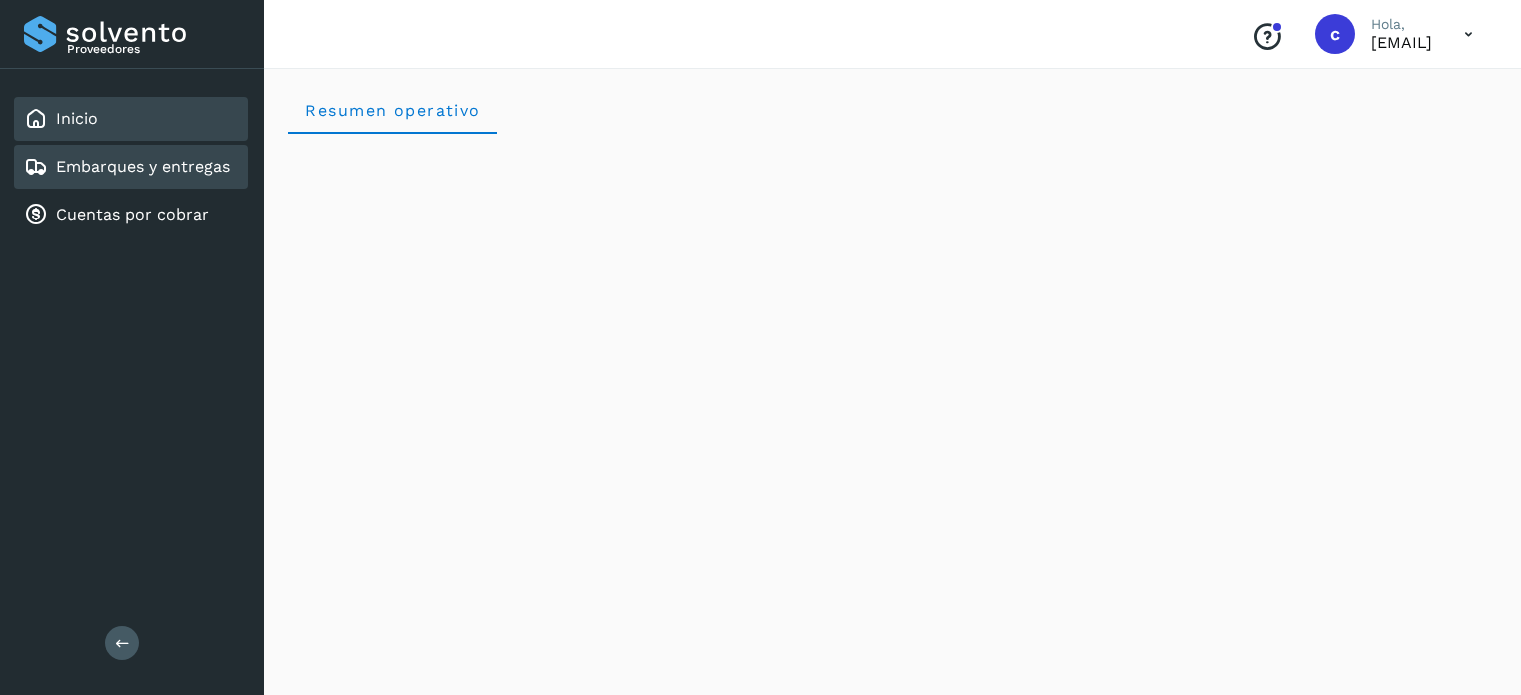 scroll, scrollTop: 0, scrollLeft: 0, axis: both 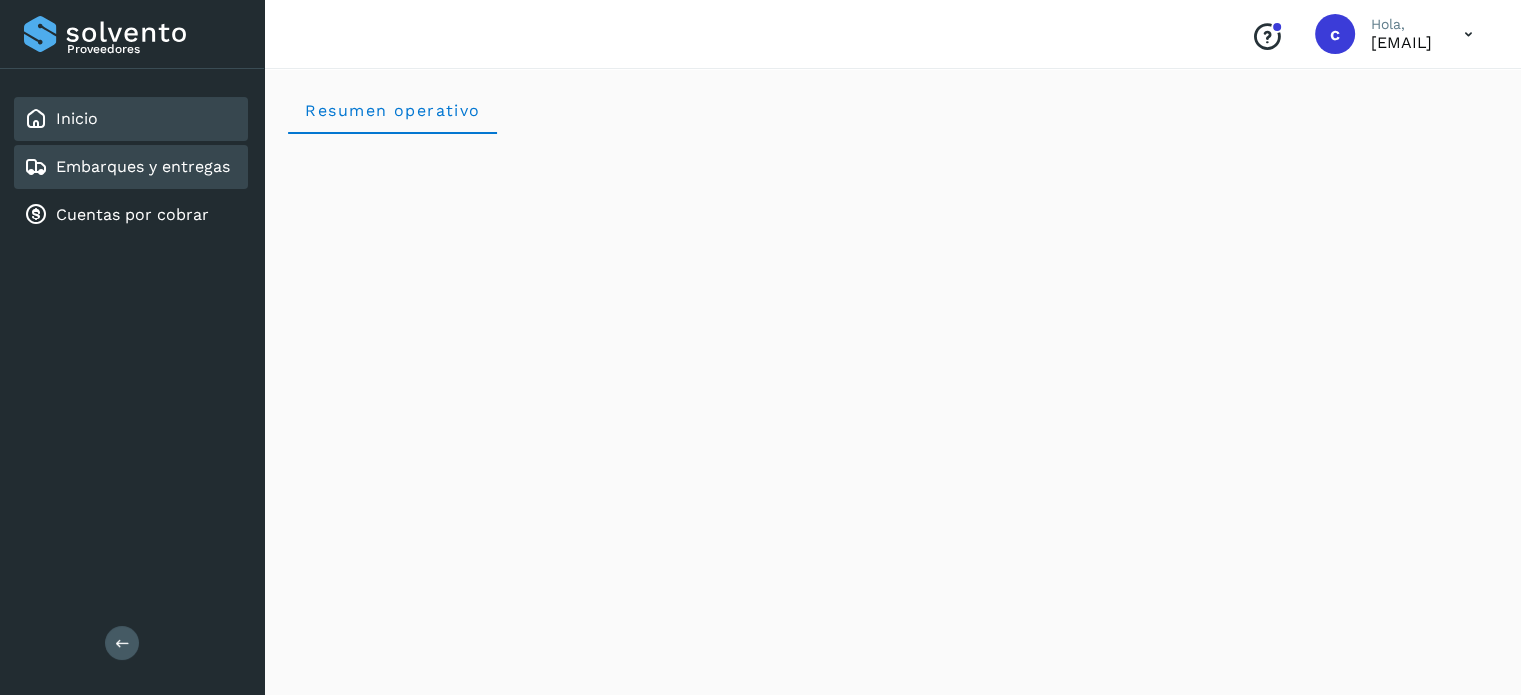 drag, startPoint x: 176, startPoint y: 171, endPoint x: 219, endPoint y: 171, distance: 43 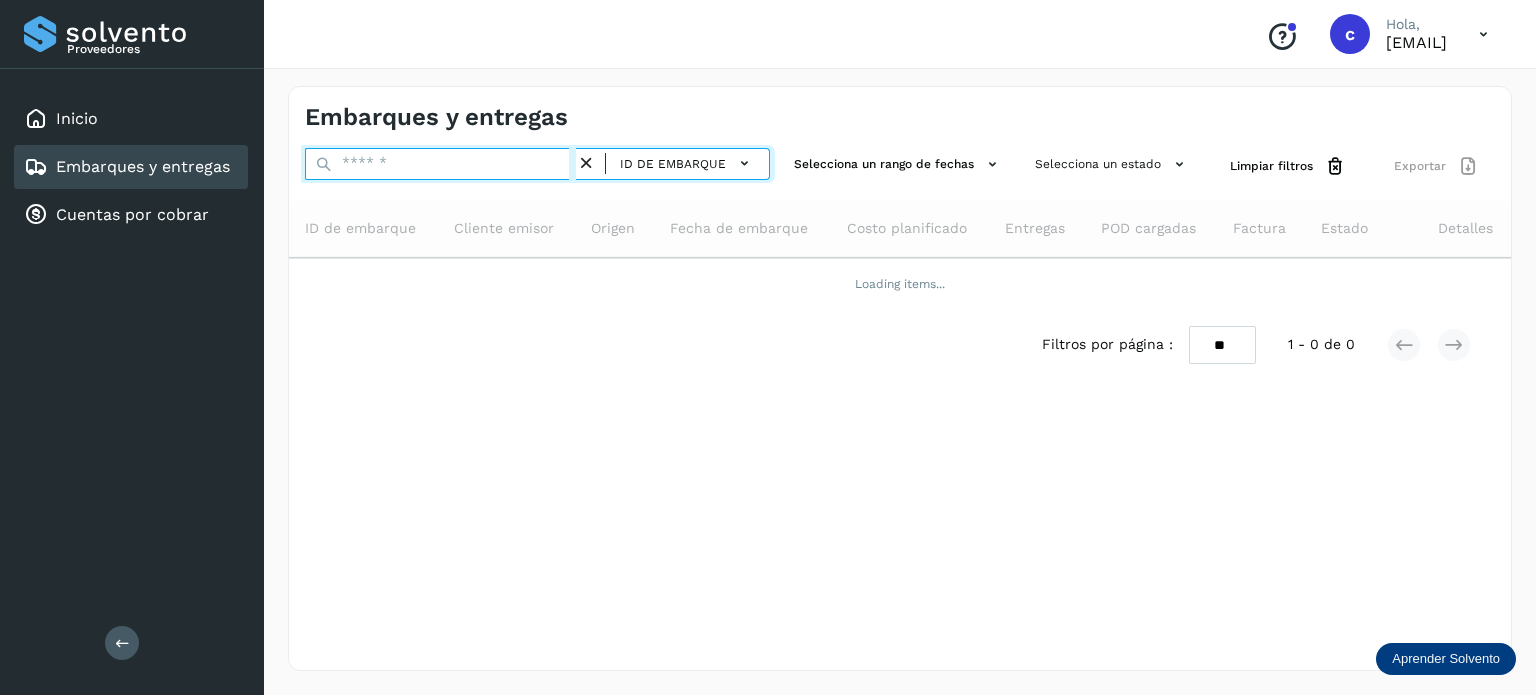 click at bounding box center (440, 164) 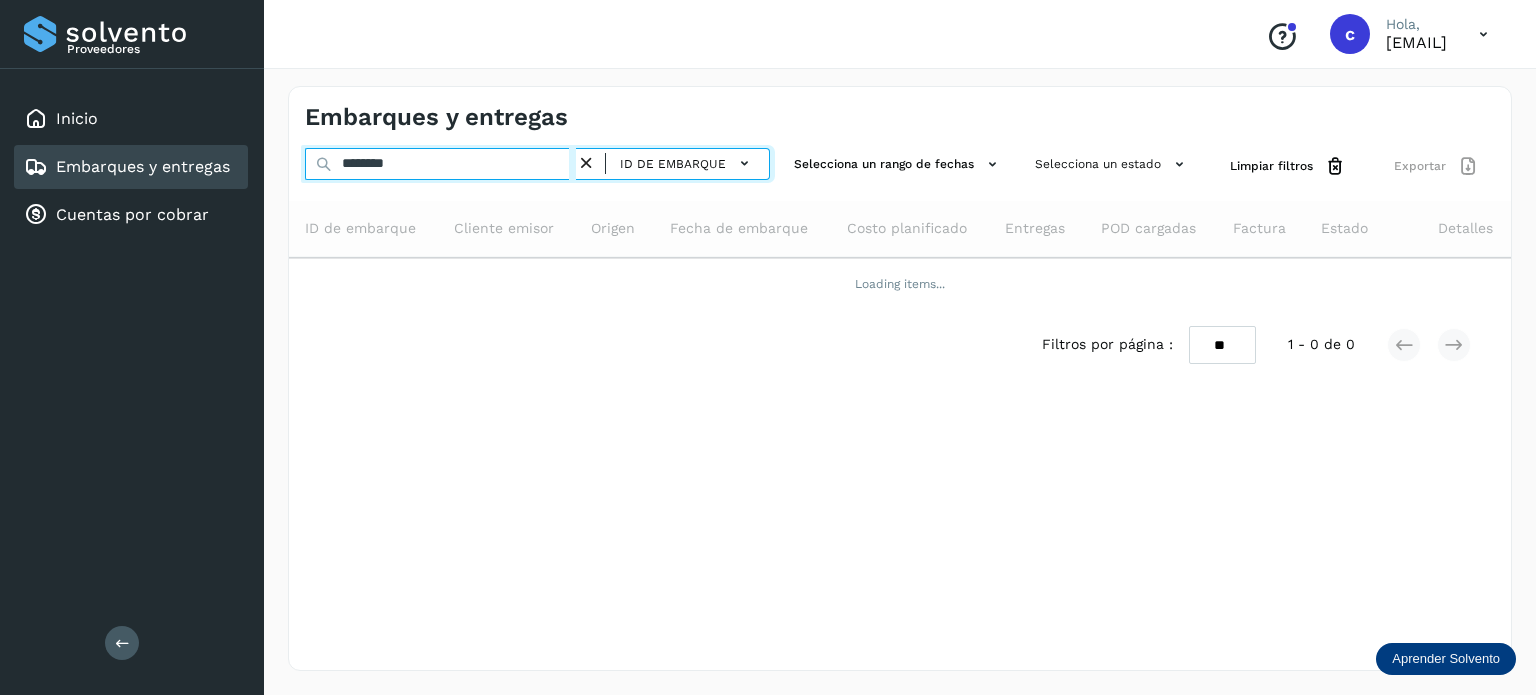 type on "********" 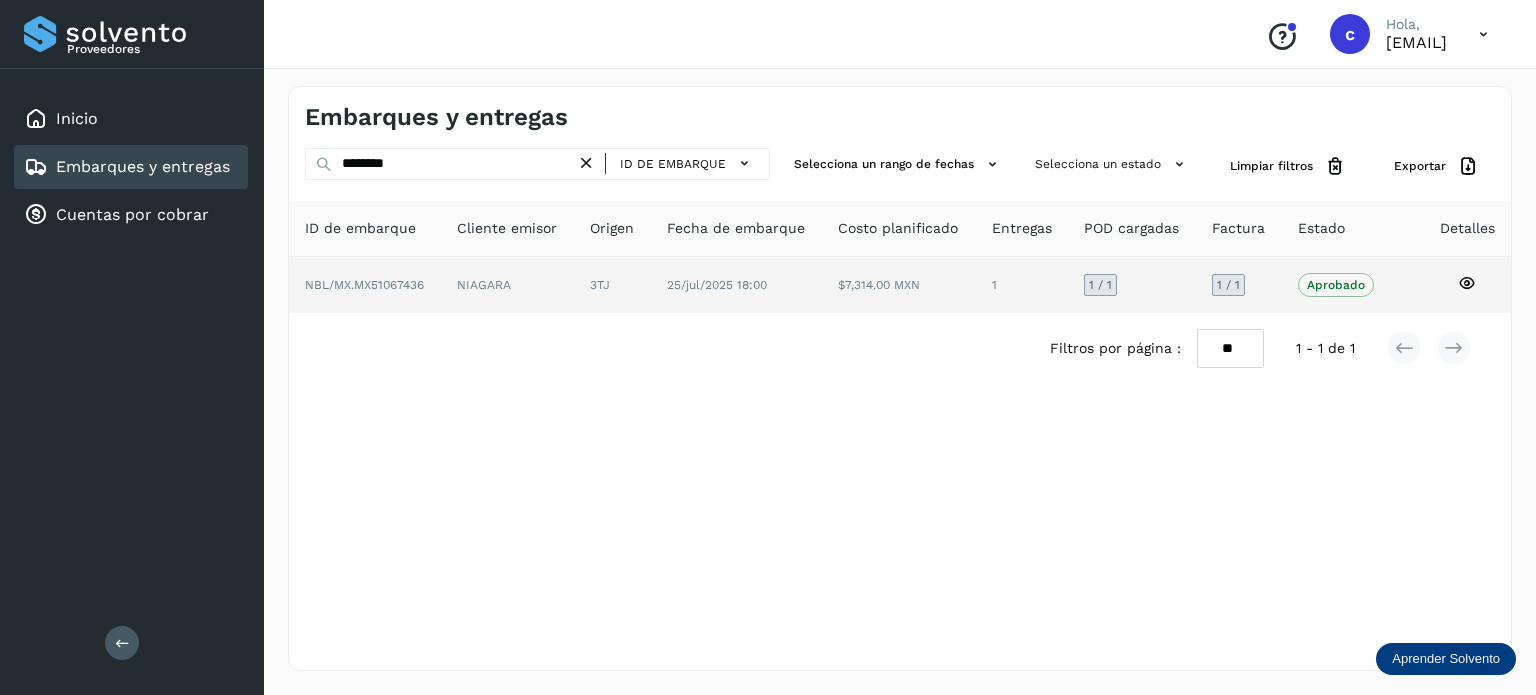click 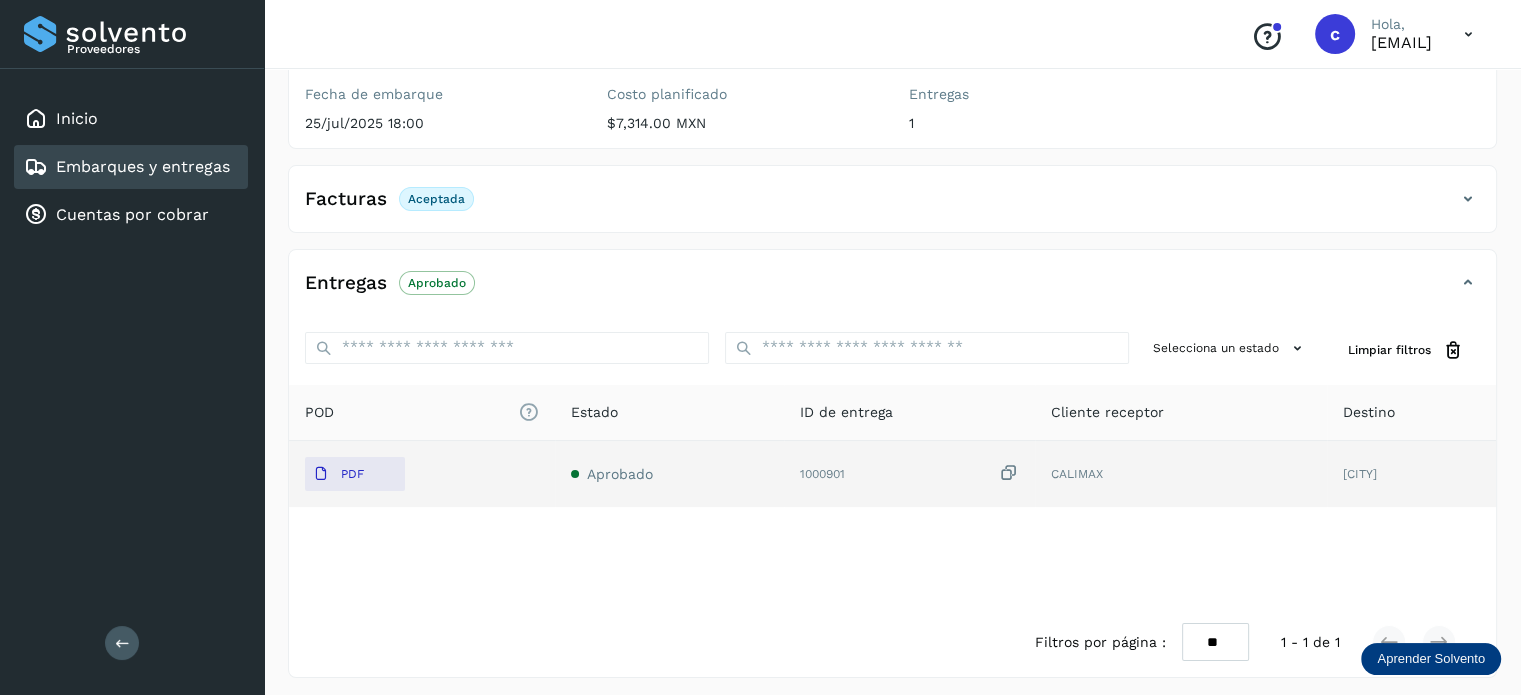 scroll, scrollTop: 264, scrollLeft: 0, axis: vertical 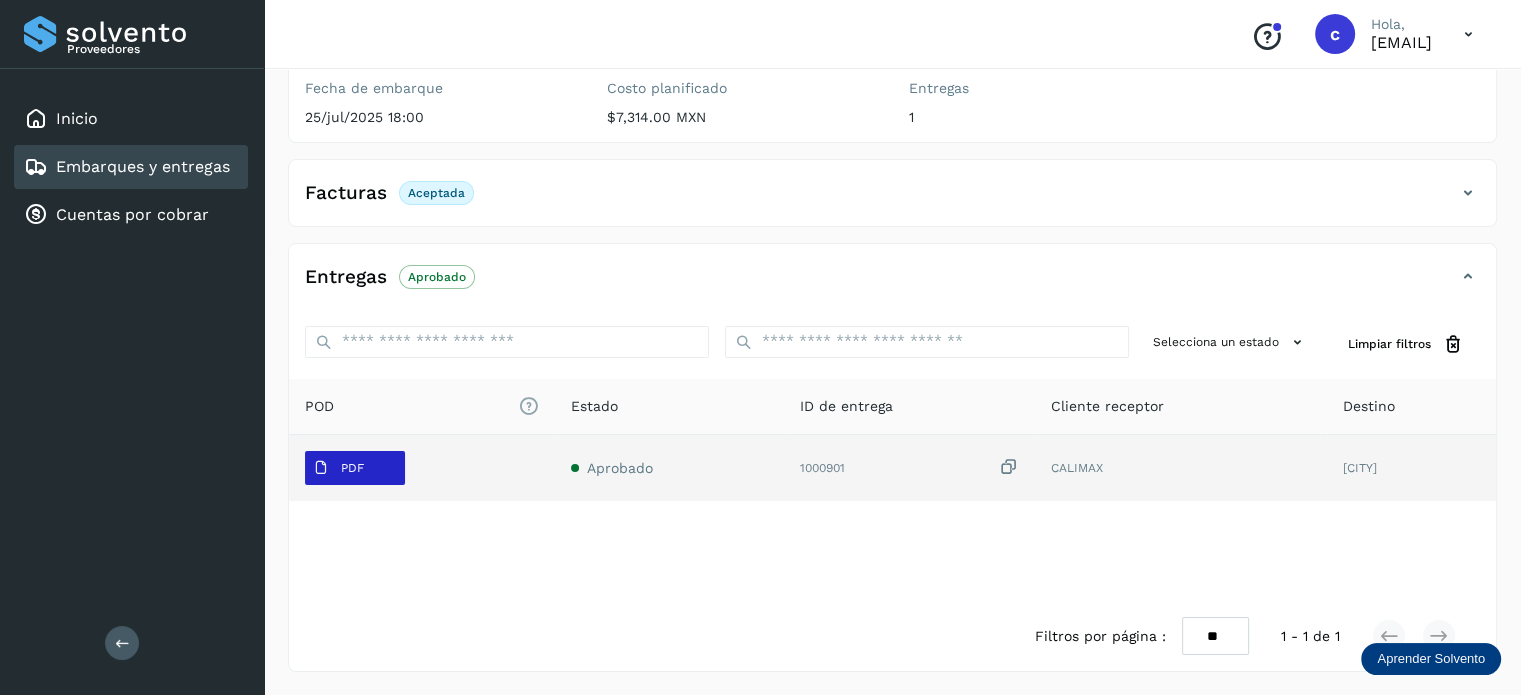 click on "PDF" at bounding box center [355, 468] 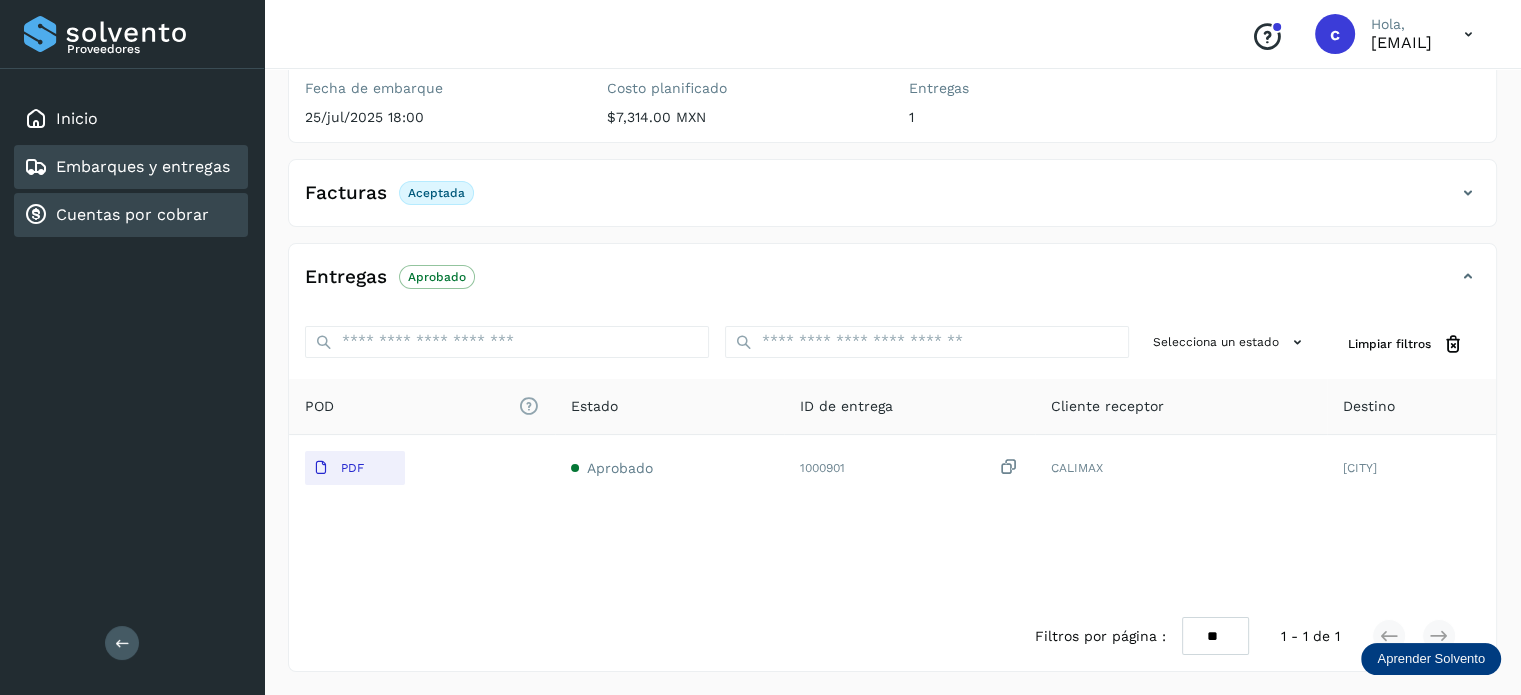 click on "Cuentas por cobrar" at bounding box center (132, 214) 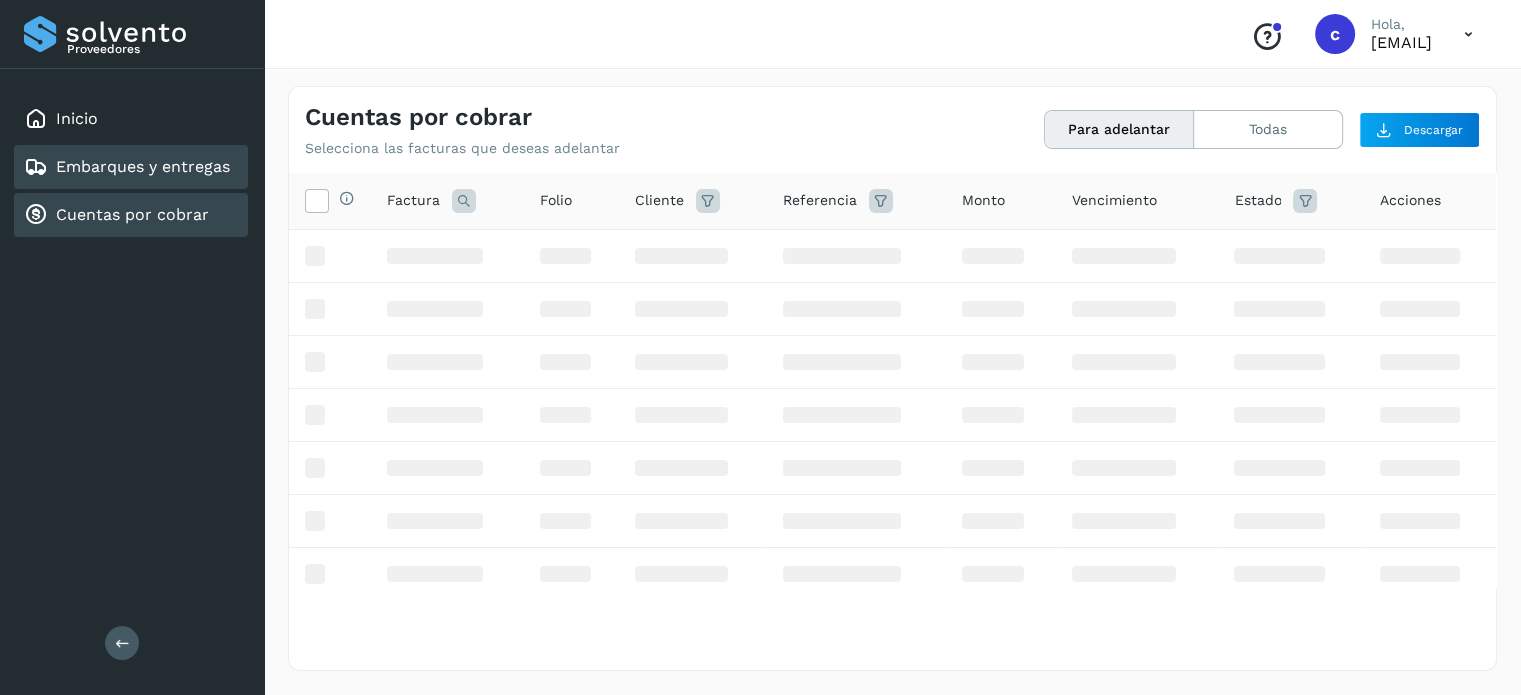 scroll, scrollTop: 0, scrollLeft: 0, axis: both 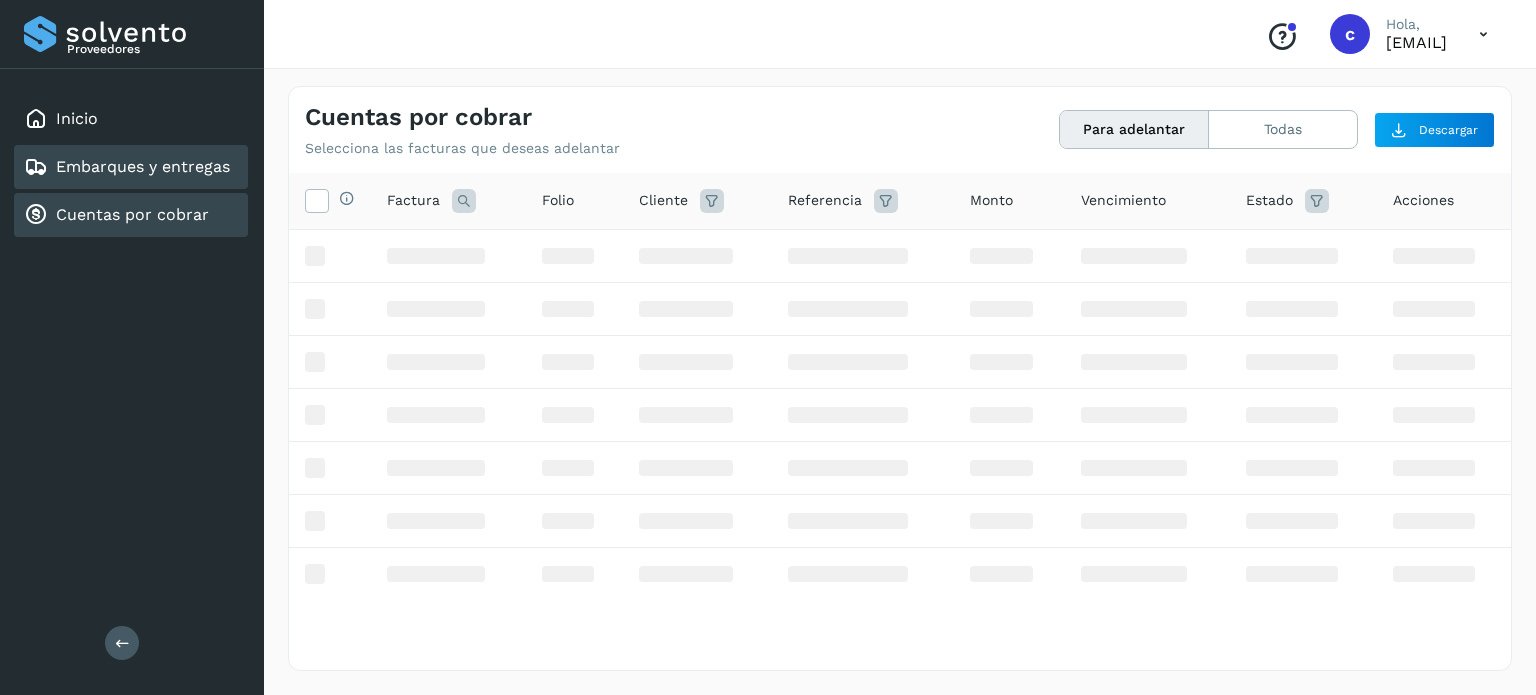 click on "Embarques y entregas" at bounding box center [127, 167] 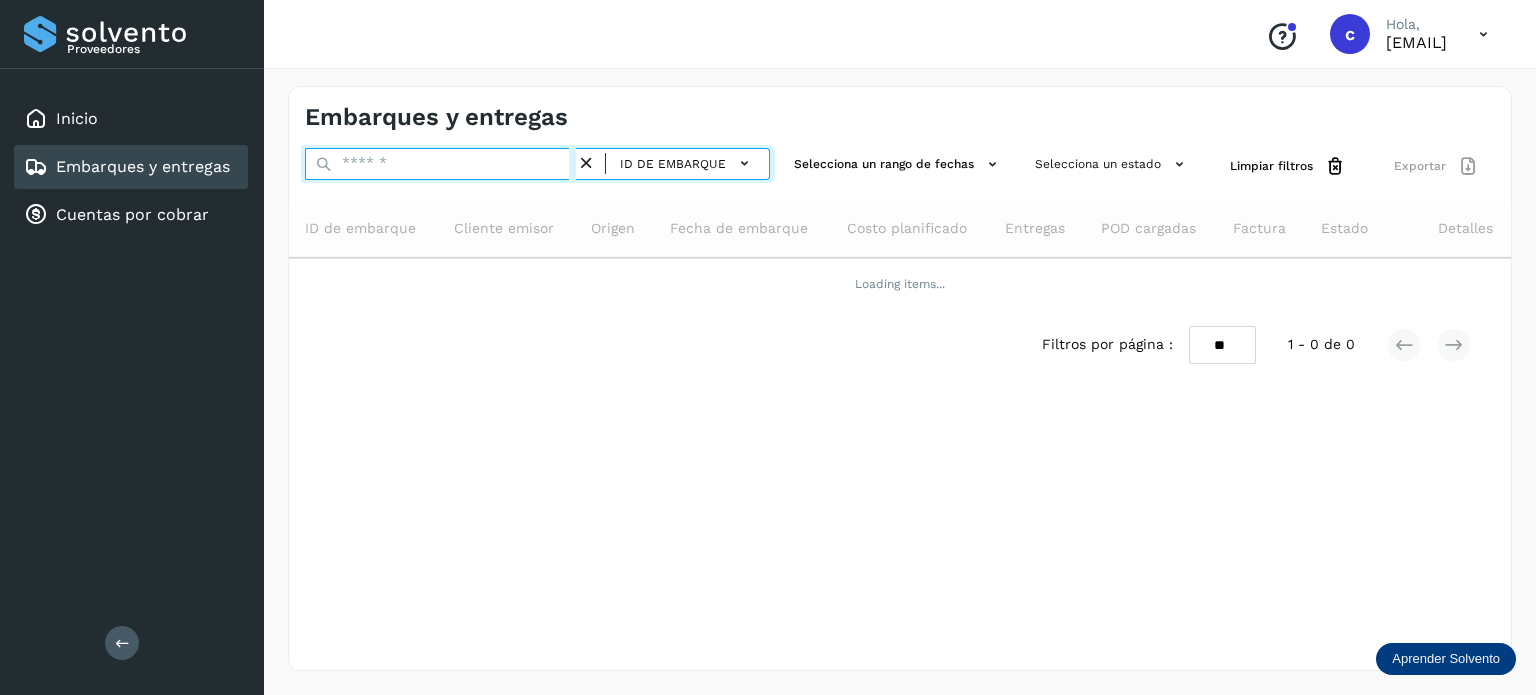 click at bounding box center [440, 164] 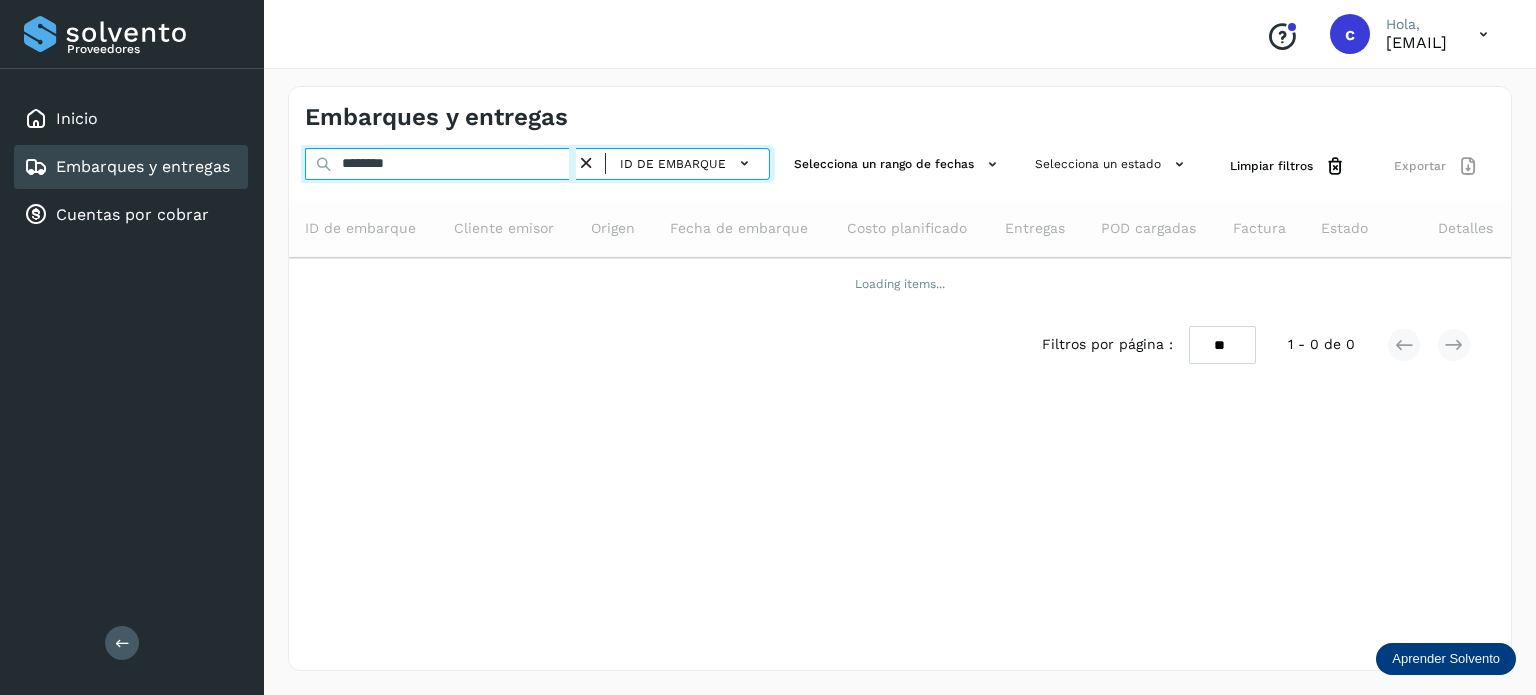 type on "********" 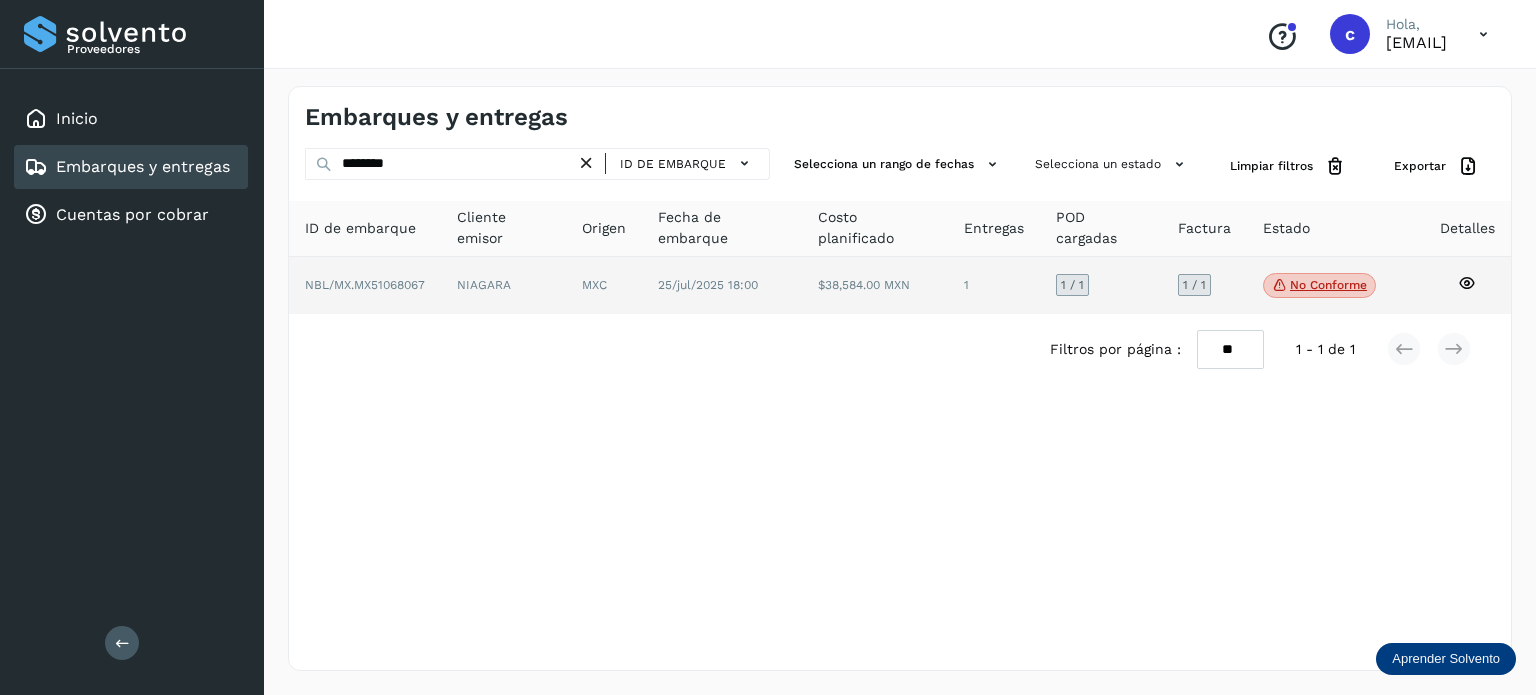 click on "No conforme" 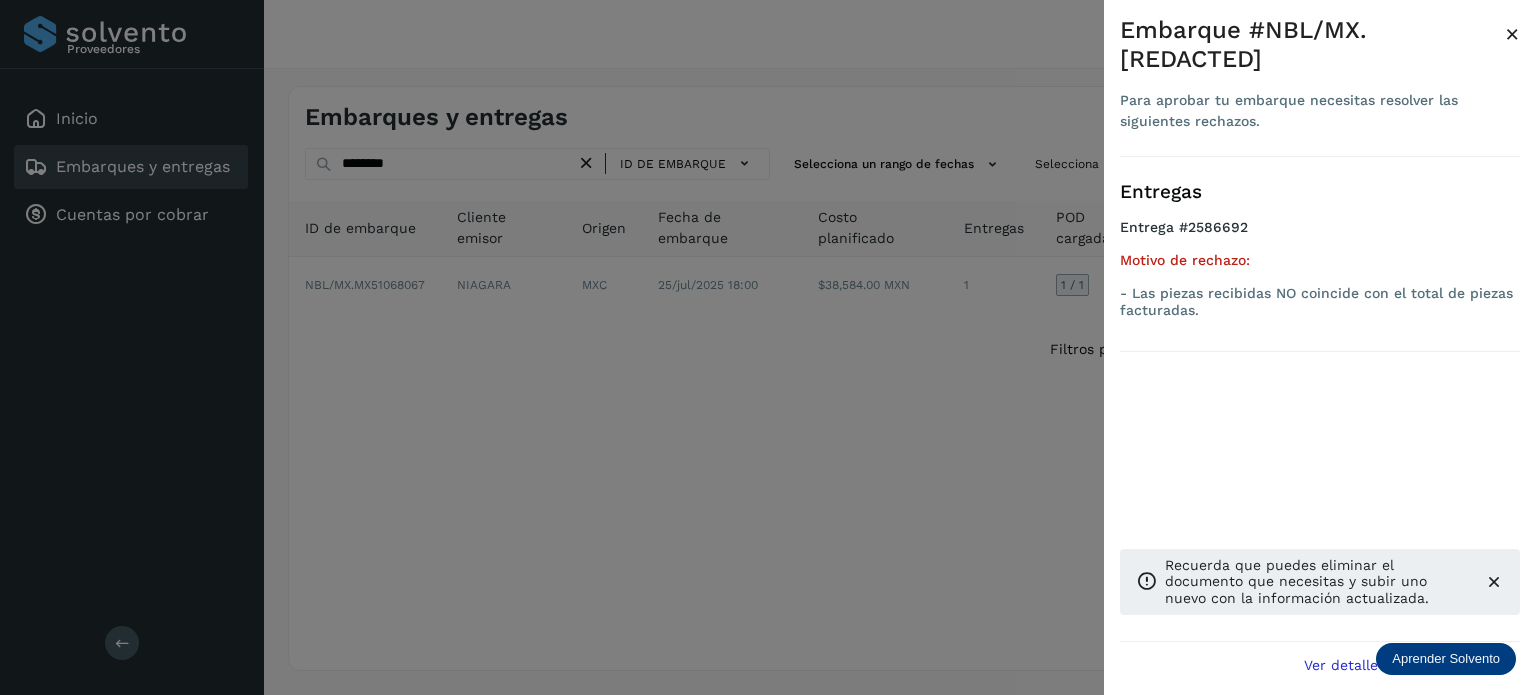 drag, startPoint x: 428, startPoint y: 367, endPoint x: 214, endPoint y: 211, distance: 264.82446 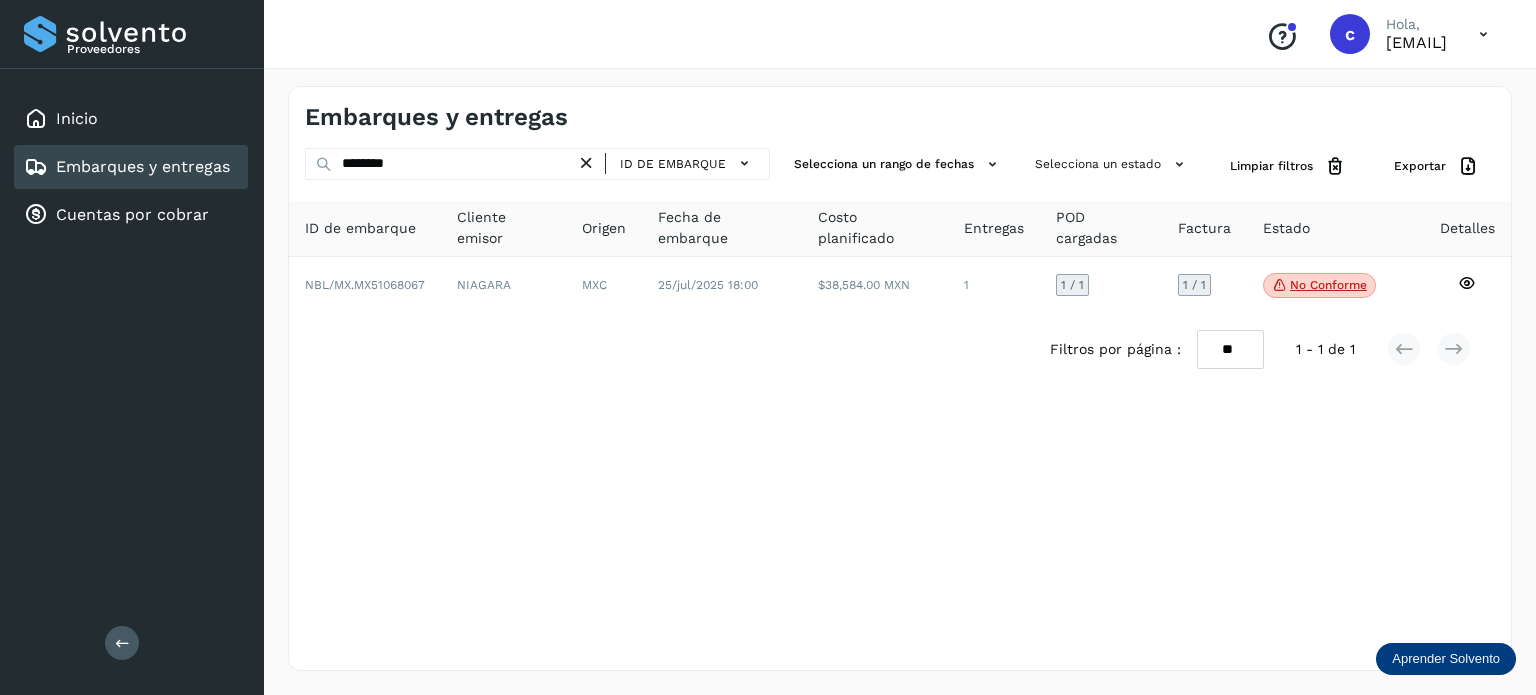 click on "Embarques y entregas" at bounding box center (143, 166) 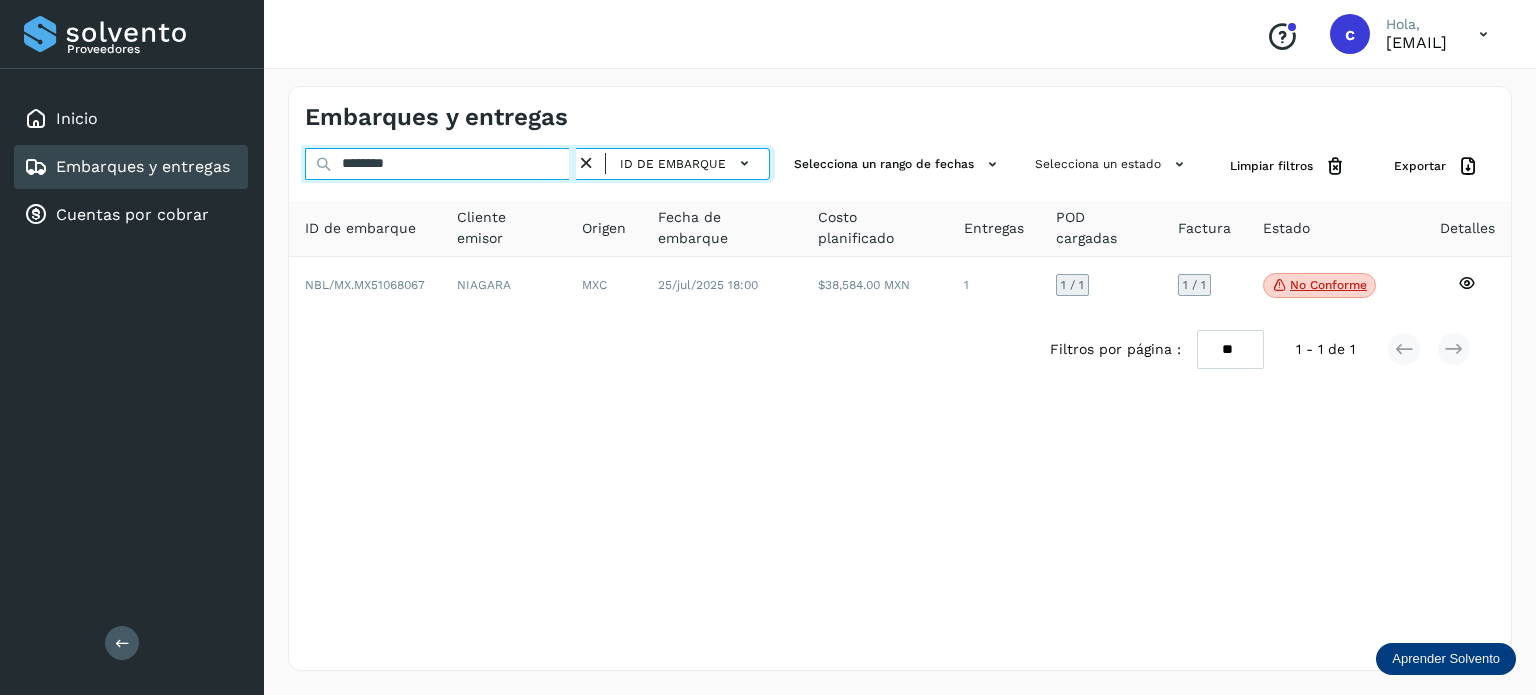 drag, startPoint x: 422, startPoint y: 158, endPoint x: 227, endPoint y: 163, distance: 195.06409 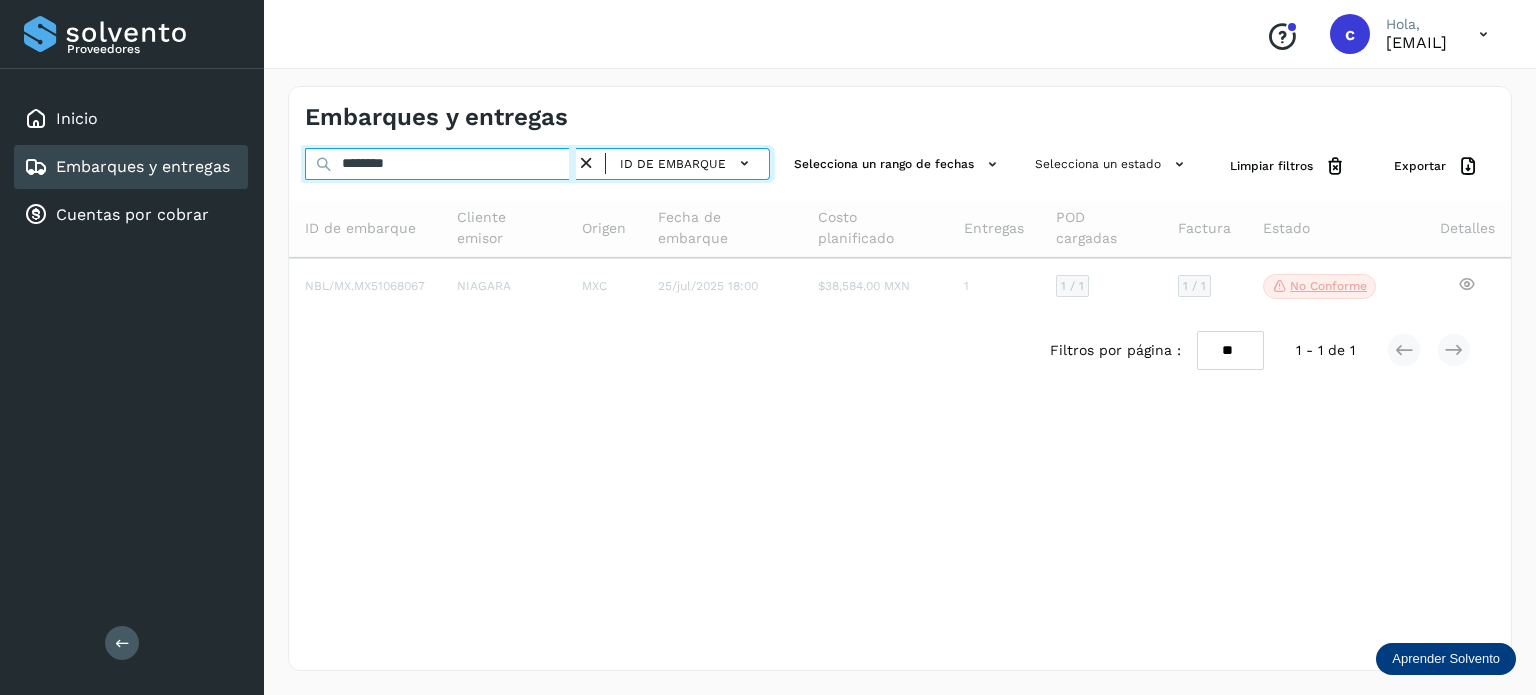 type on "********" 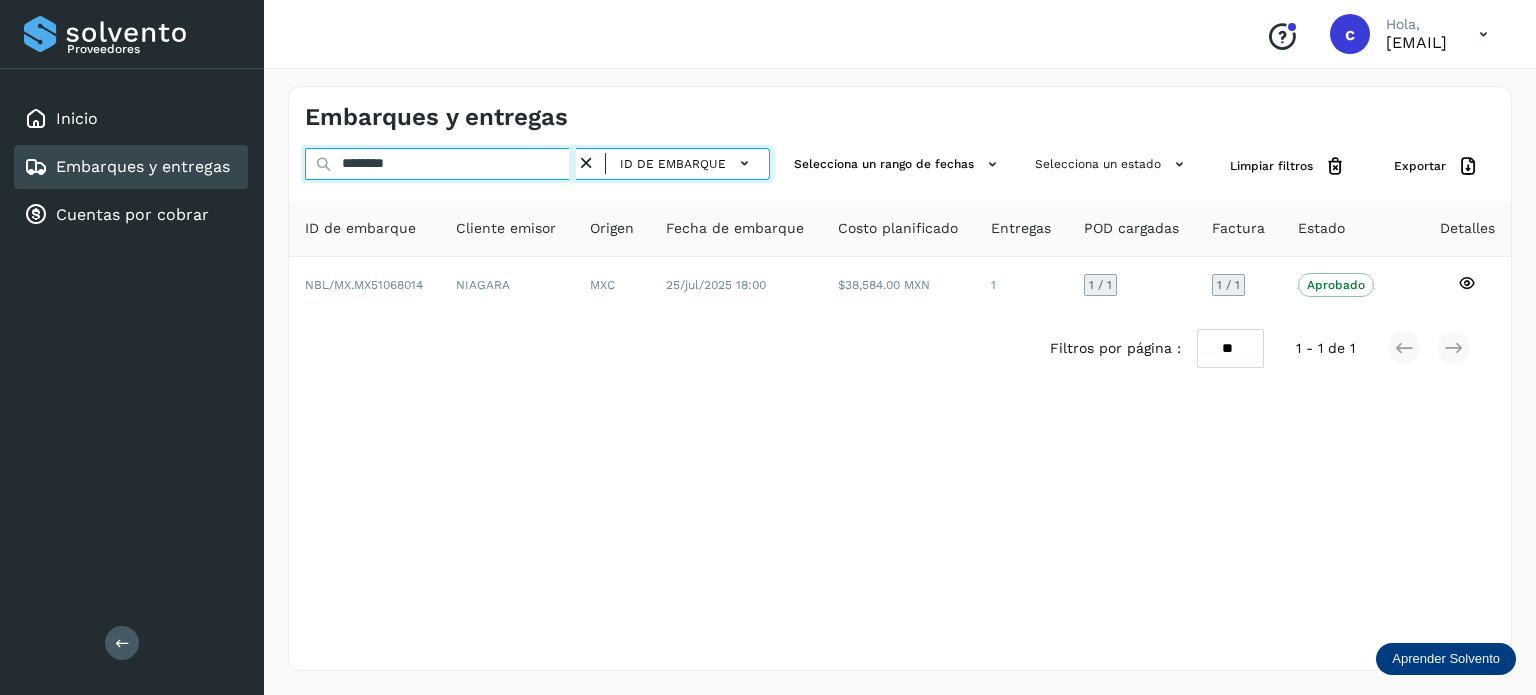 drag, startPoint x: 379, startPoint y: 170, endPoint x: 348, endPoint y: 171, distance: 31.016125 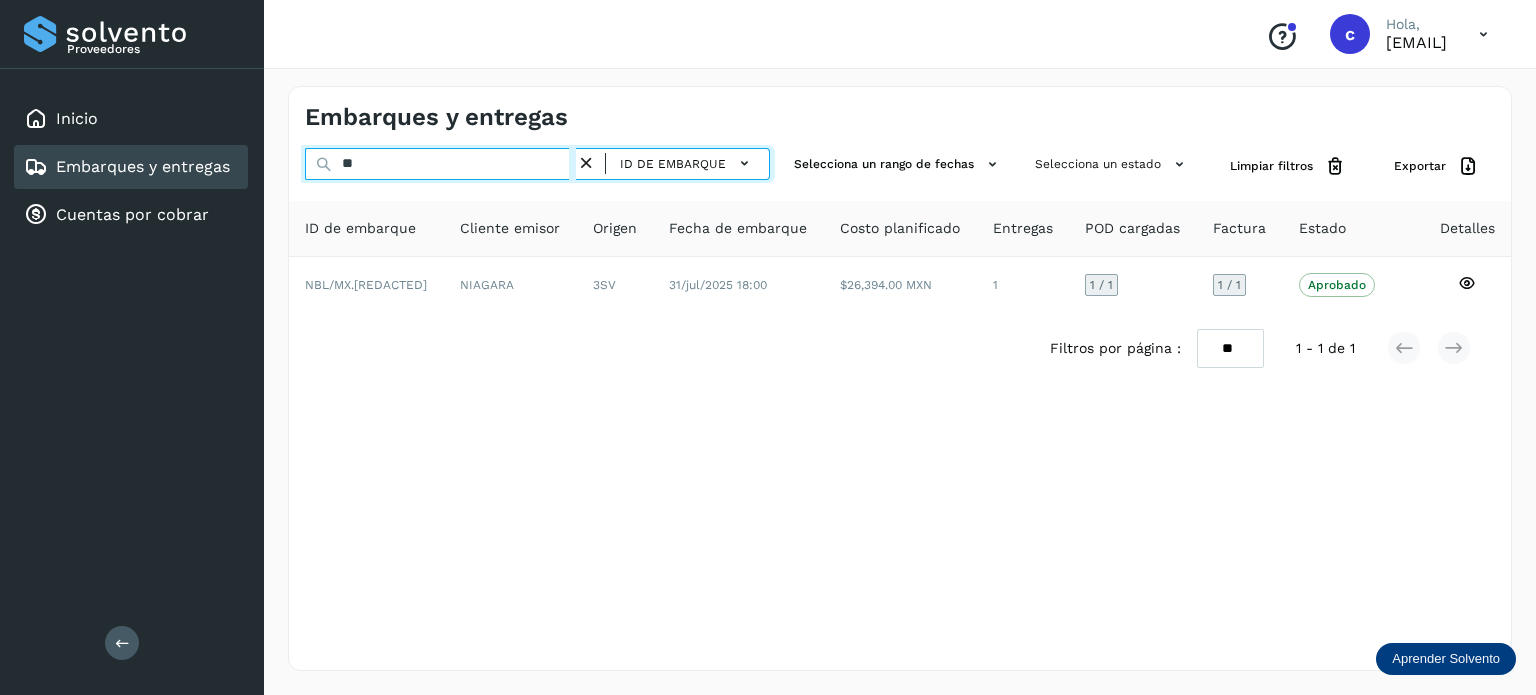 type on "*" 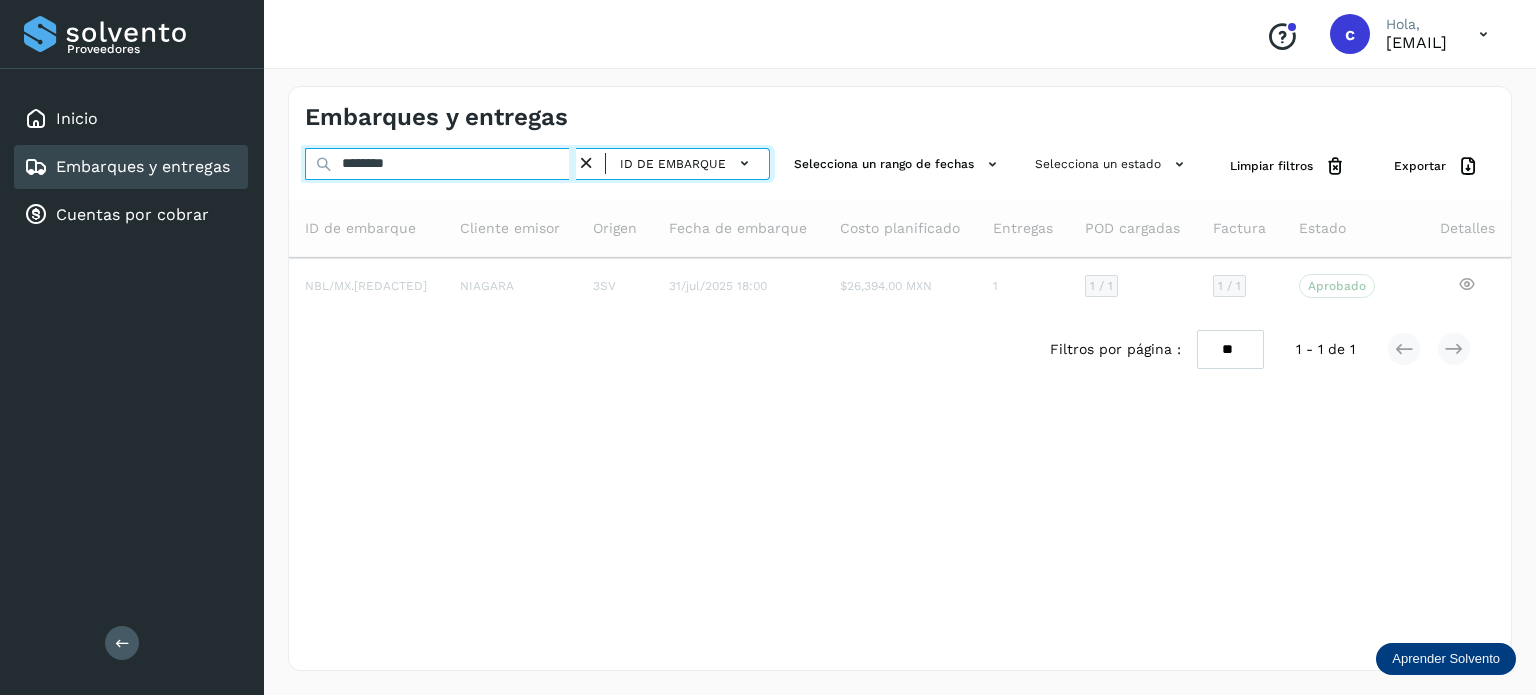 type on "********" 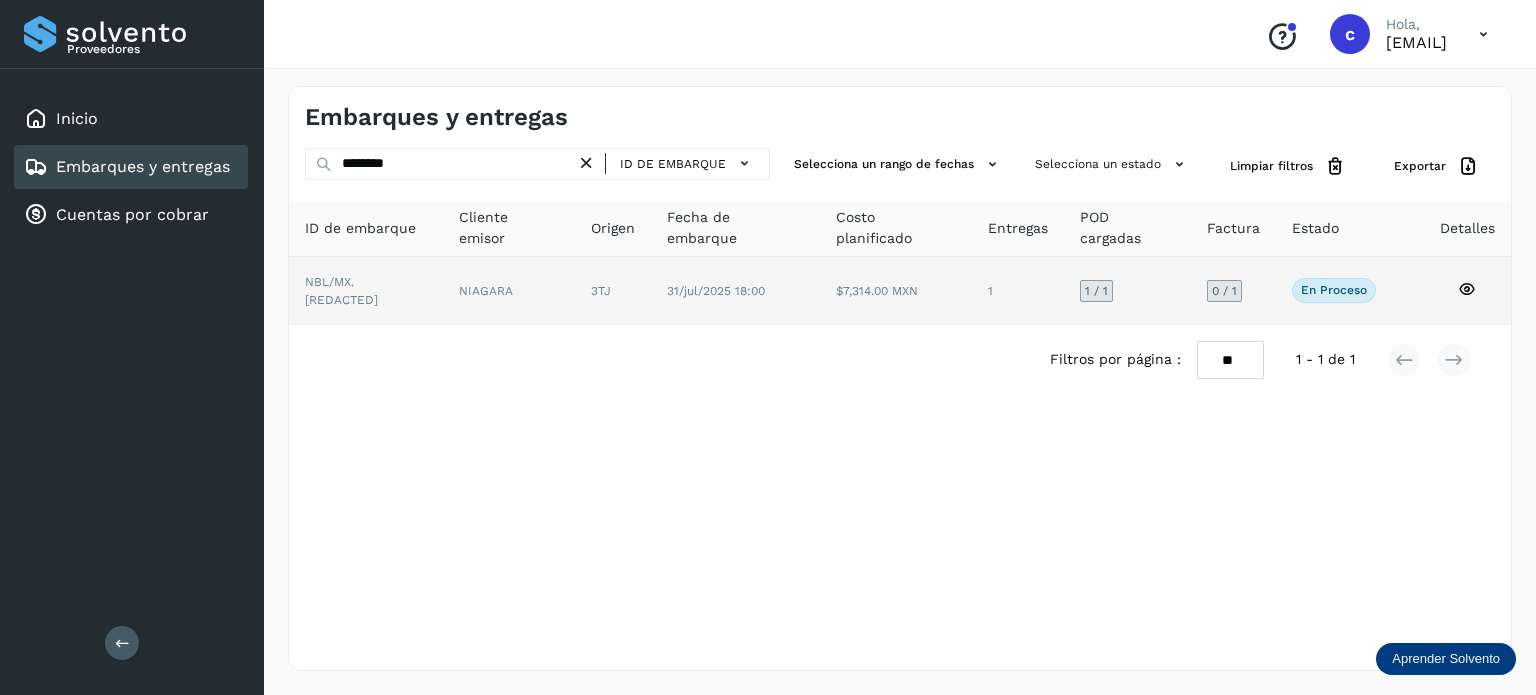 click 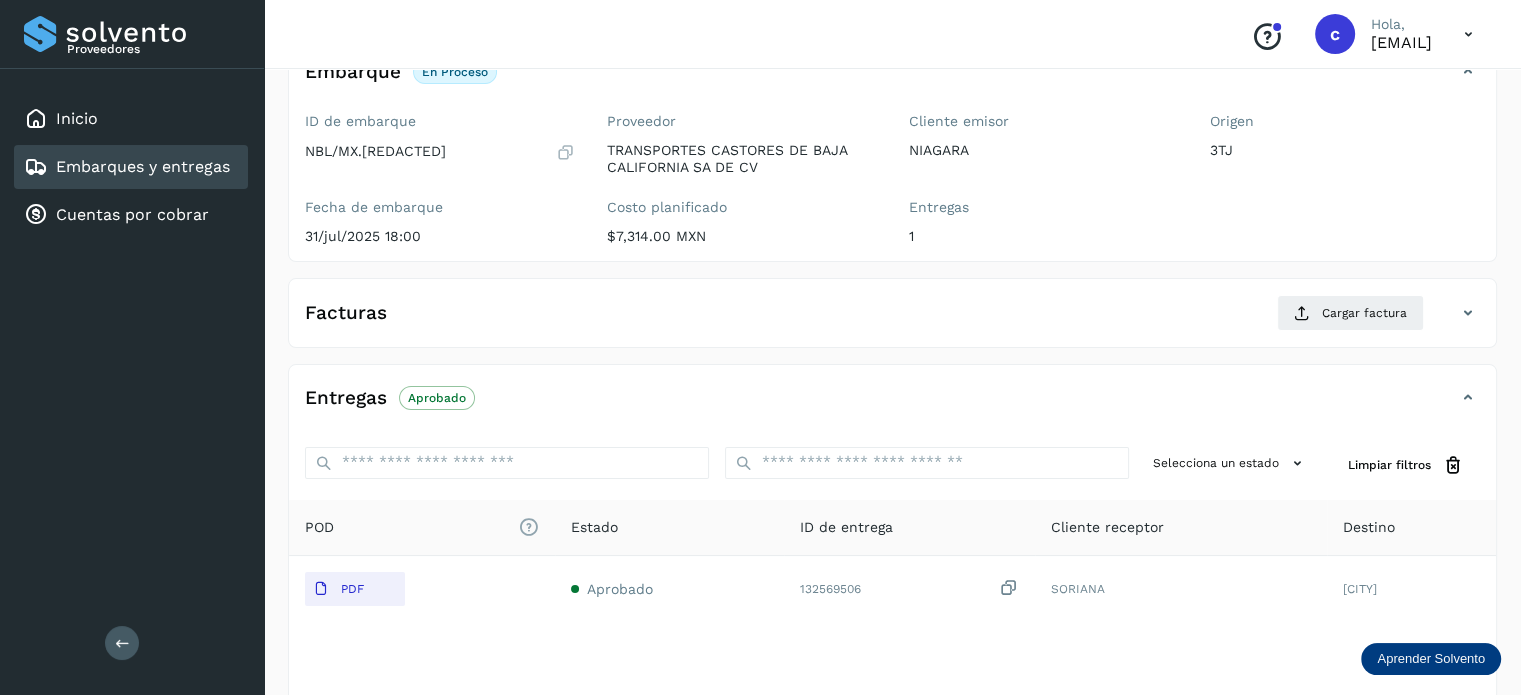 scroll, scrollTop: 0, scrollLeft: 0, axis: both 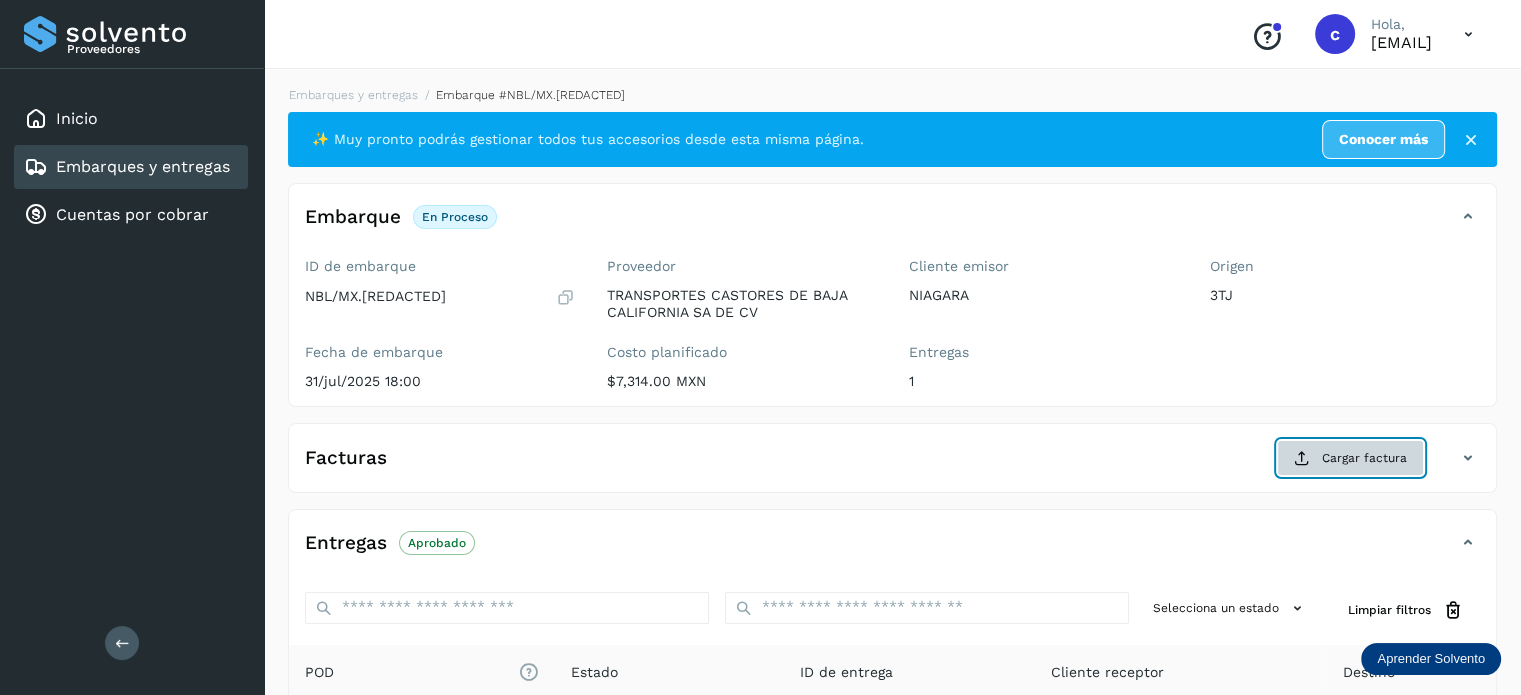 click on "Cargar factura" 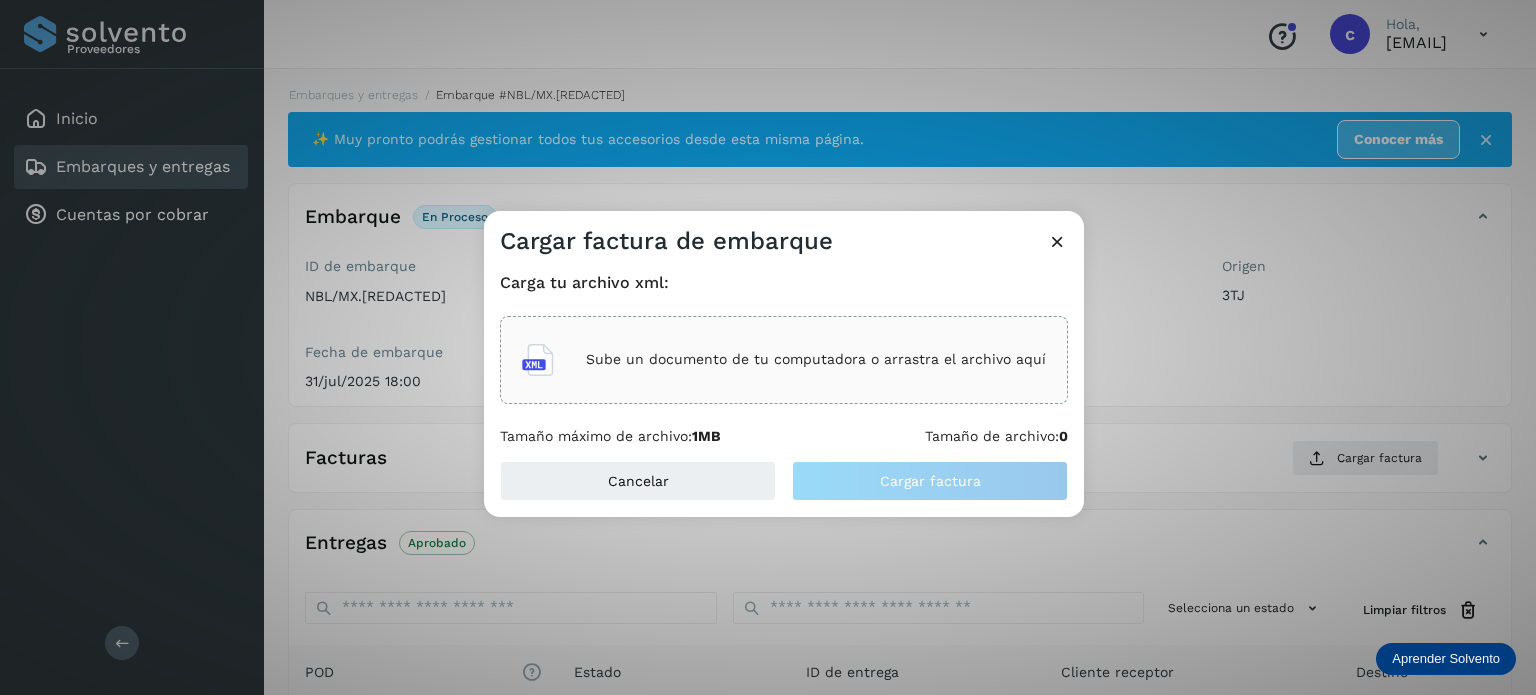 click on "Sube un documento de tu computadora o arrastra el archivo aquí" 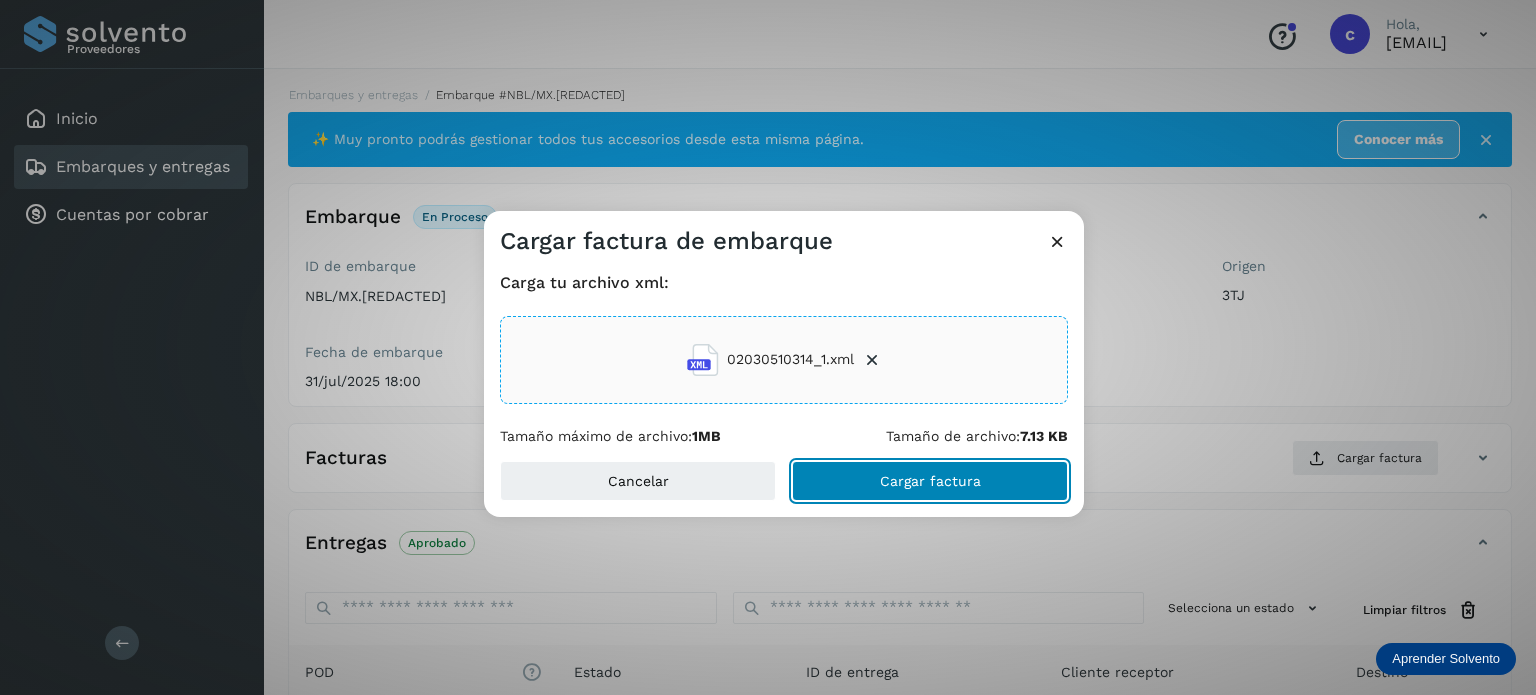 click on "Cargar factura" 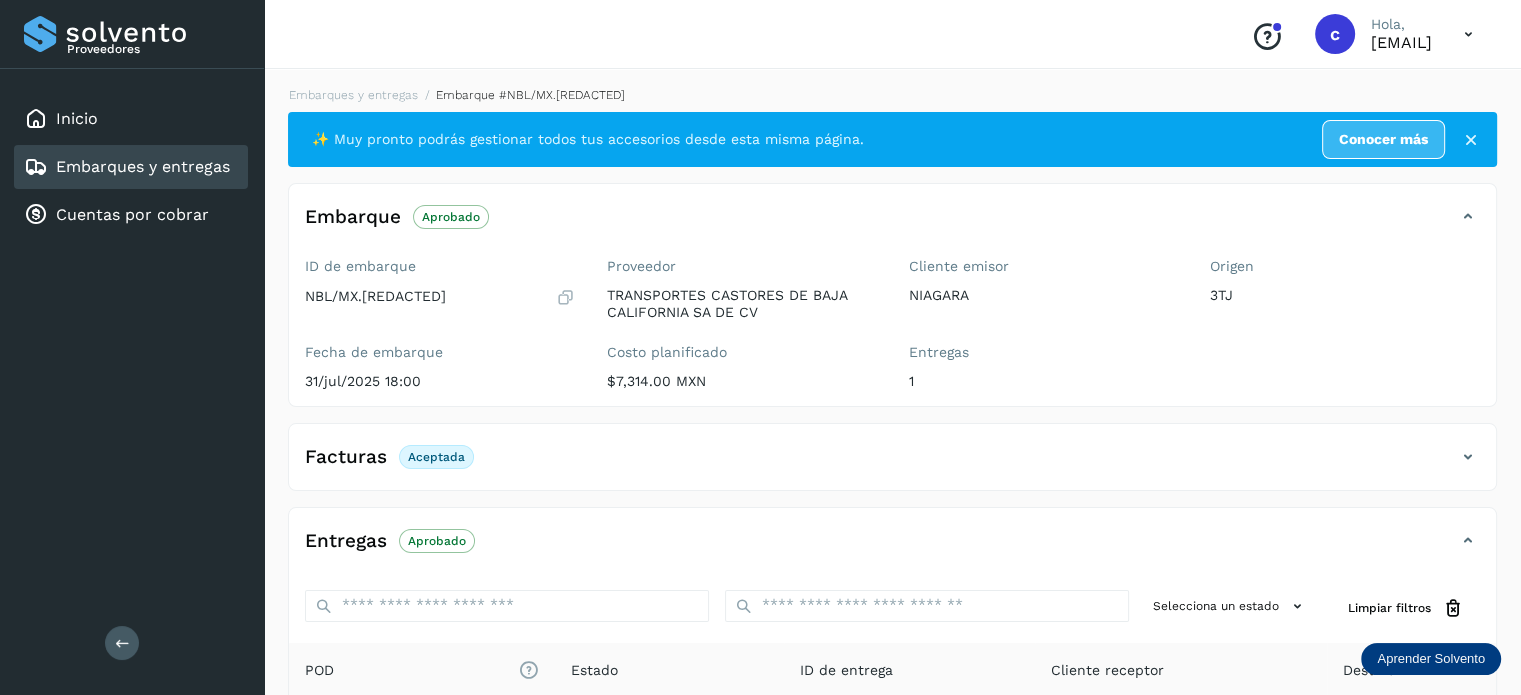 click on "Embarques y entregas" at bounding box center [143, 166] 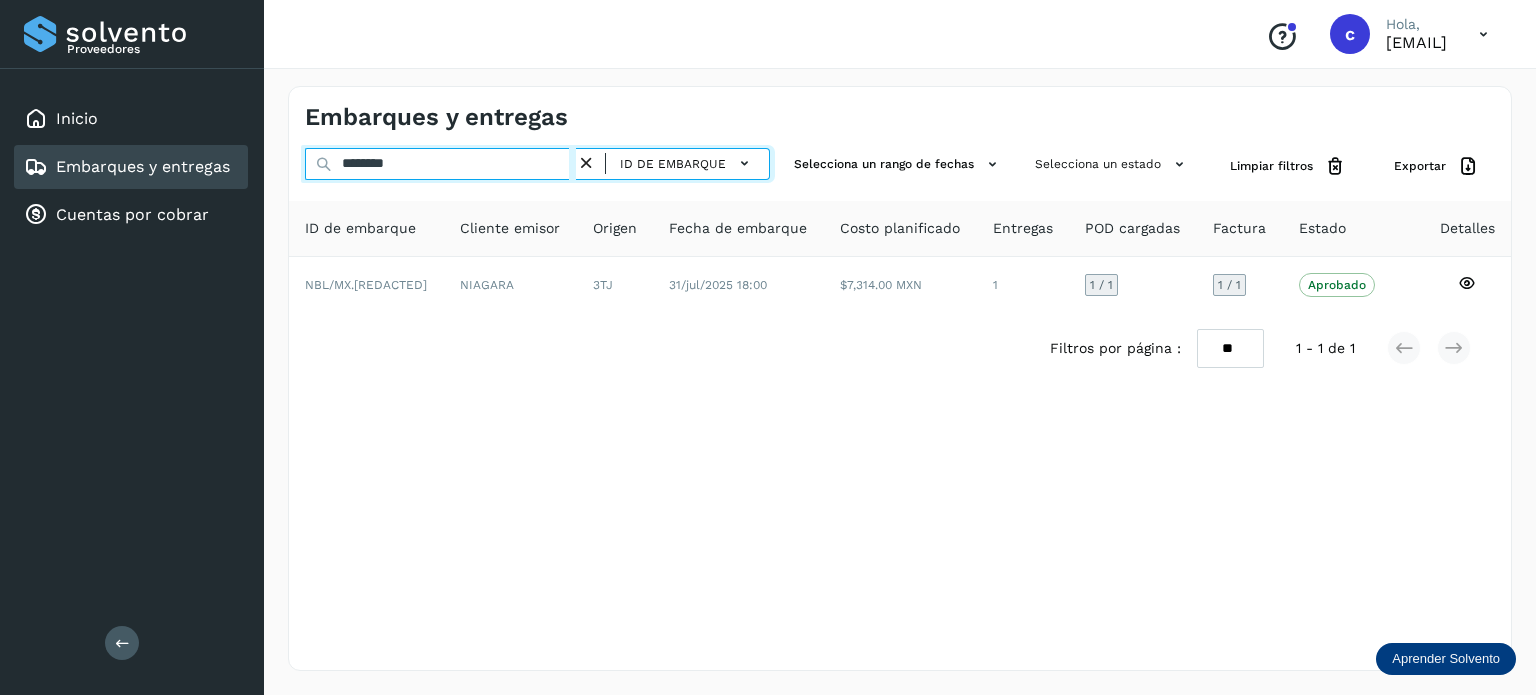 drag, startPoint x: 343, startPoint y: 165, endPoint x: 306, endPoint y: 161, distance: 37.215588 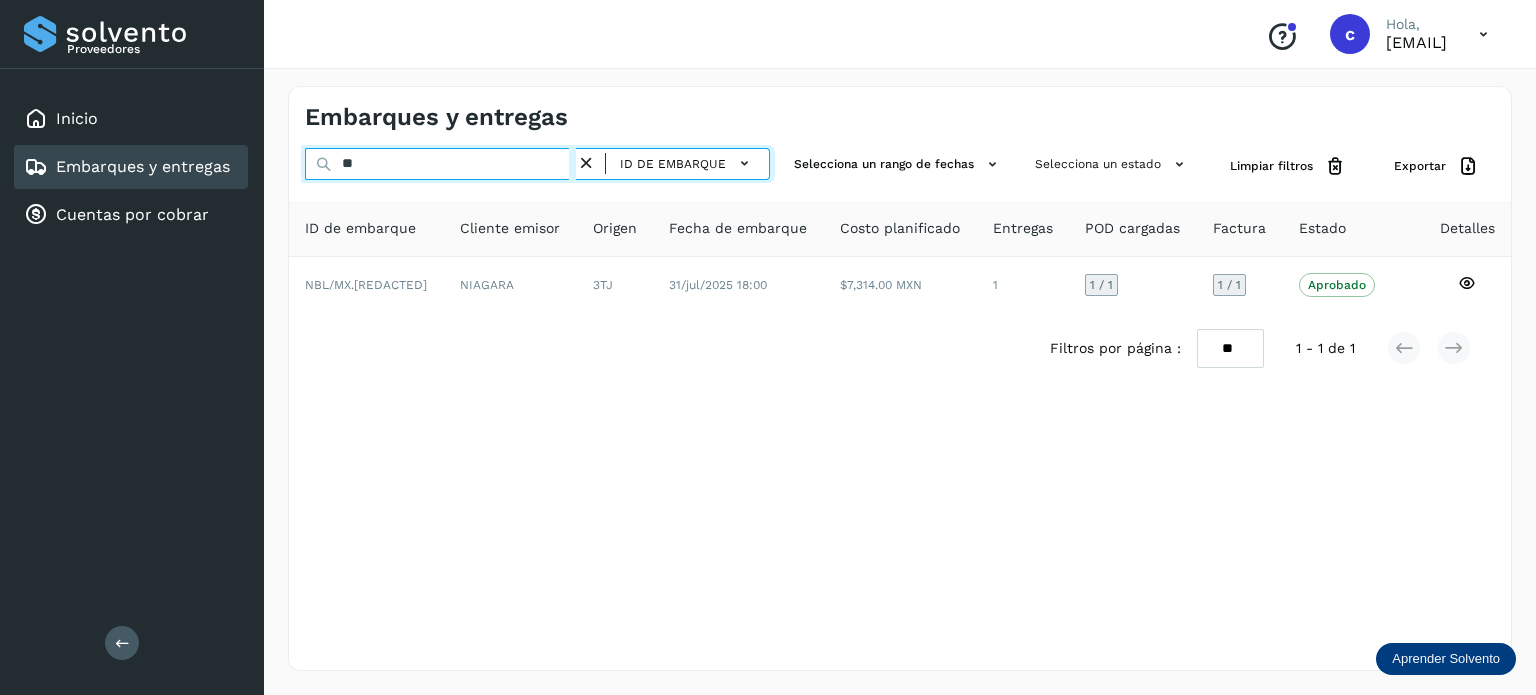 type on "*" 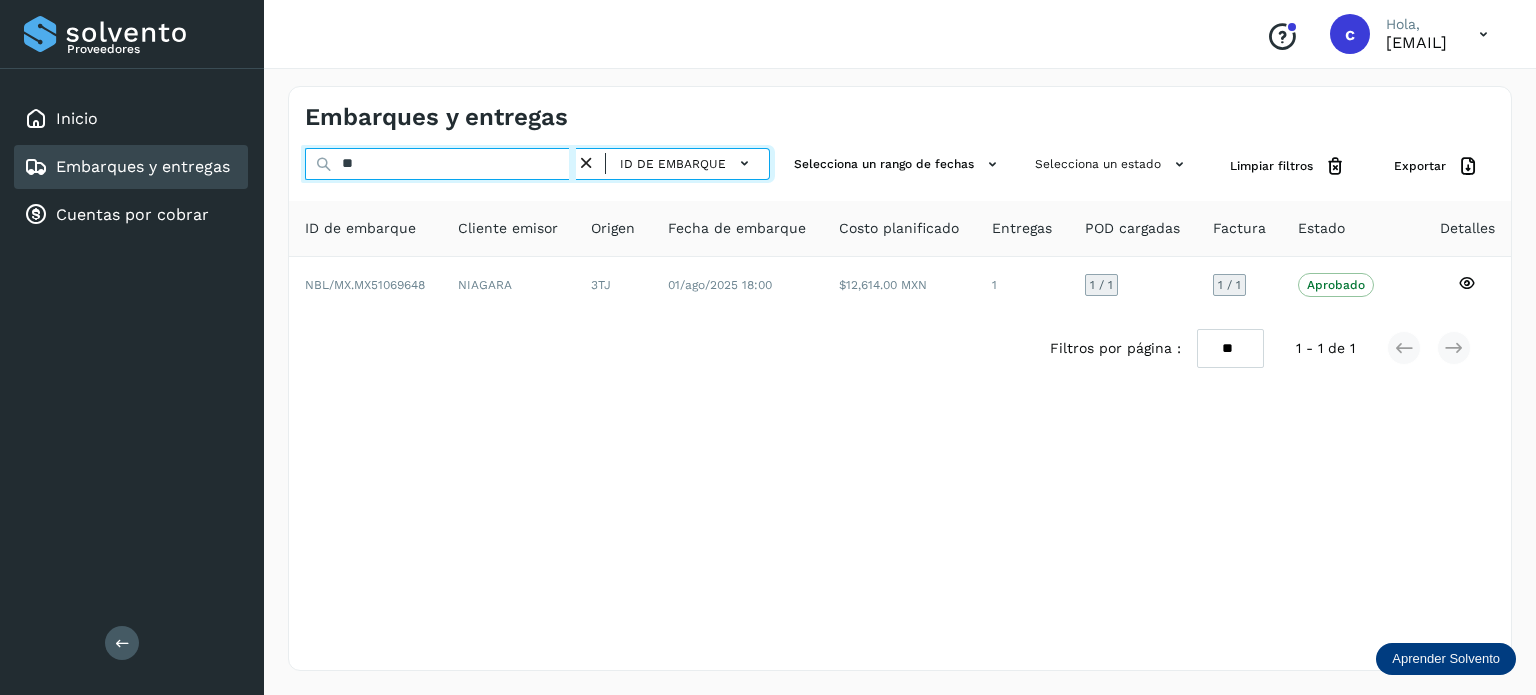 type on "*" 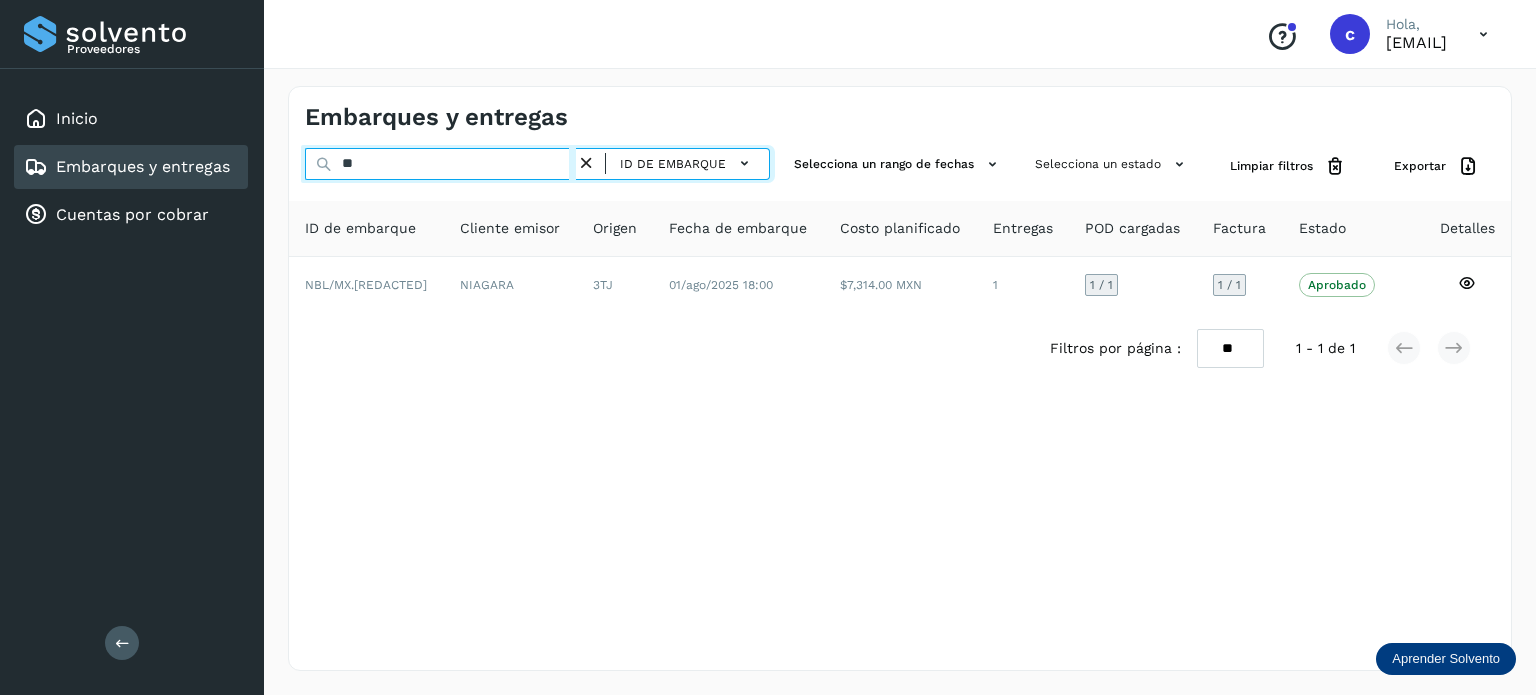 type on "*" 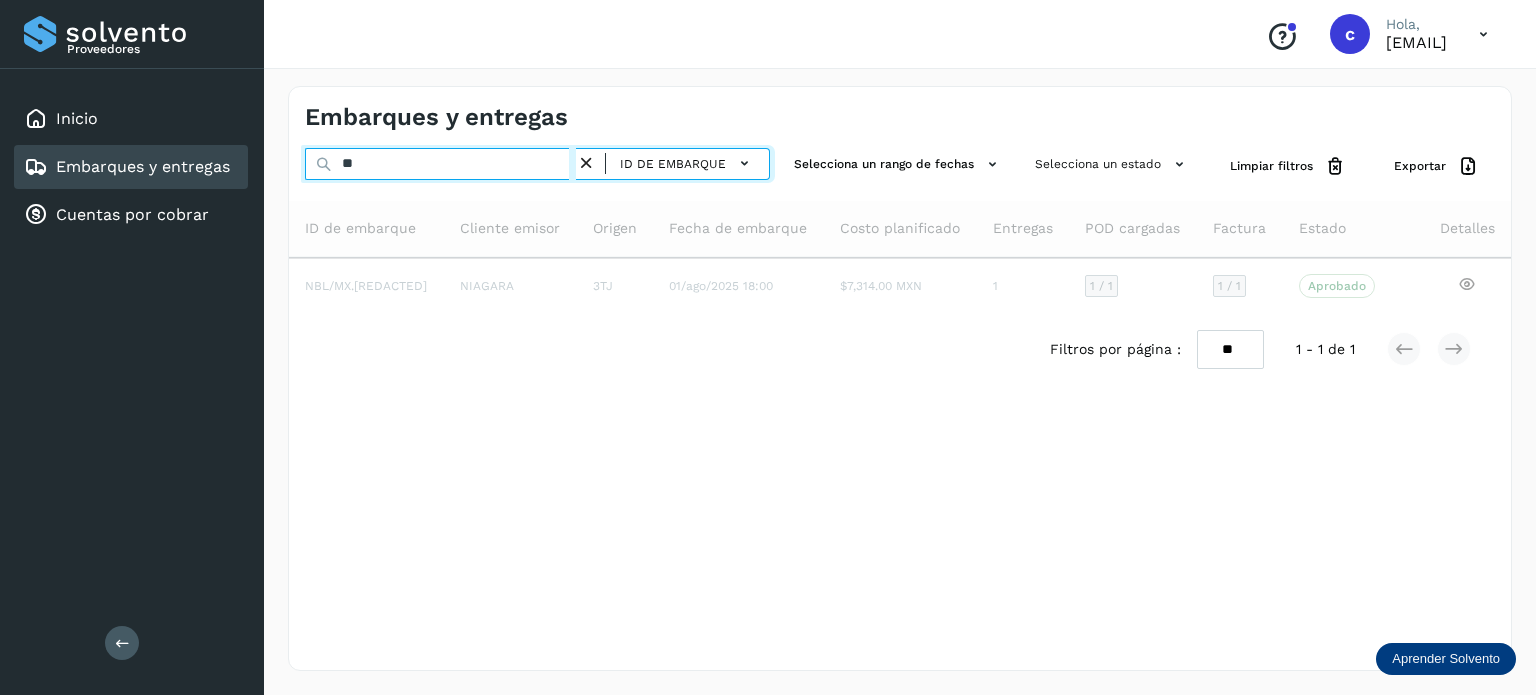 type on "*" 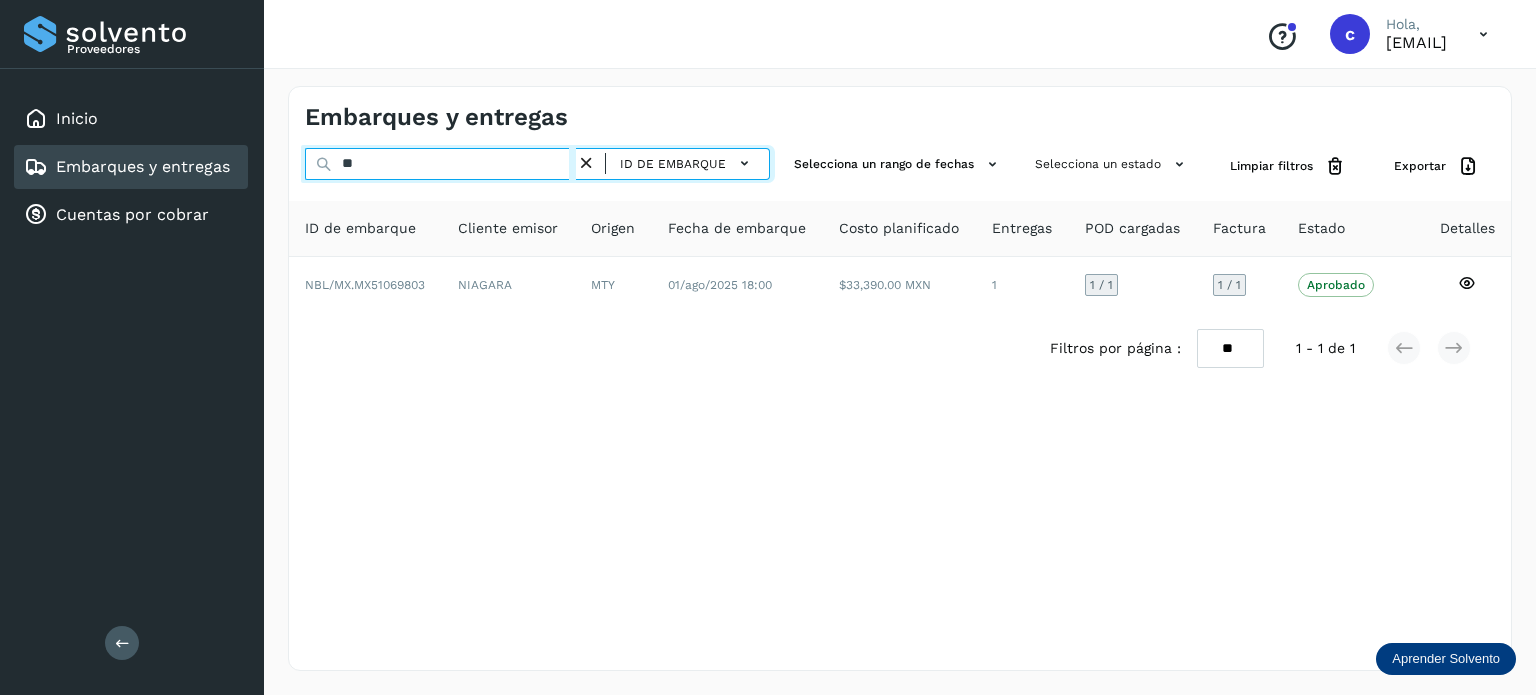 type on "*" 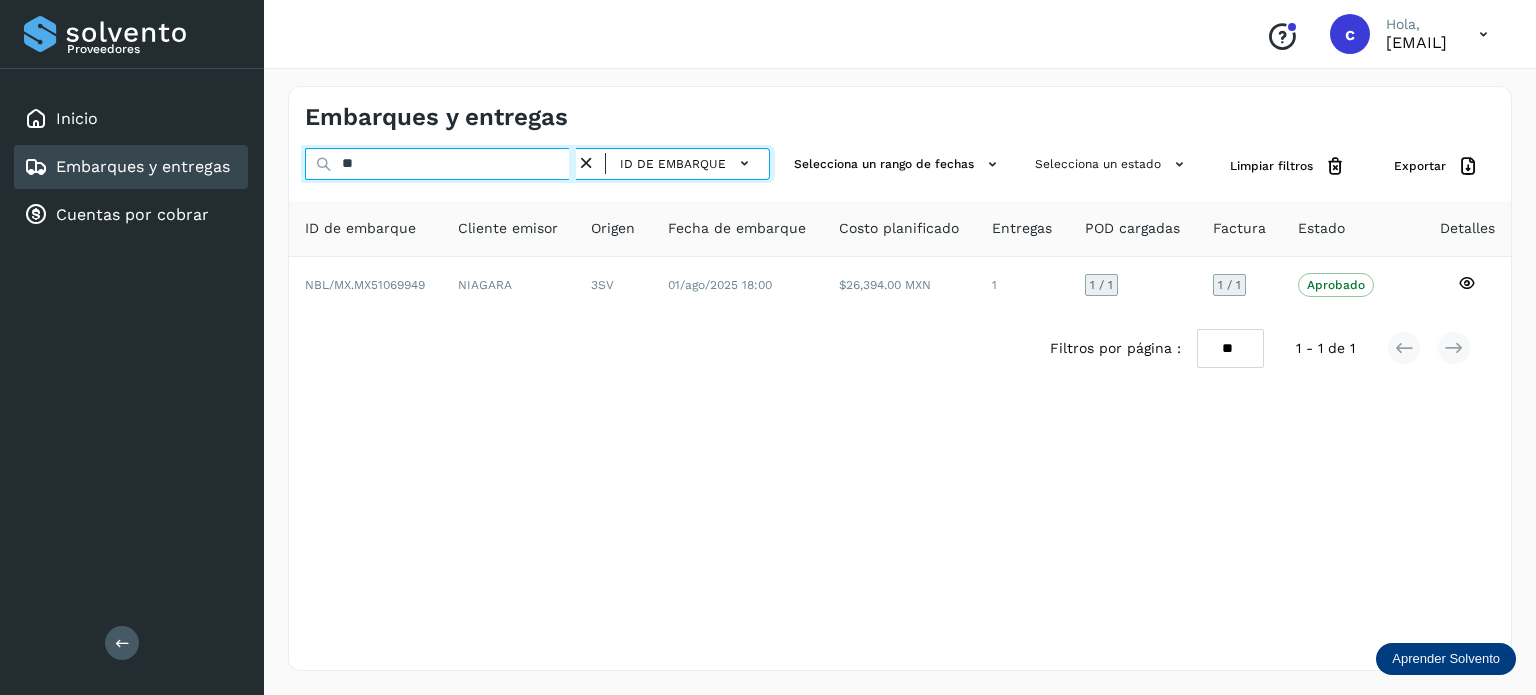 type on "*" 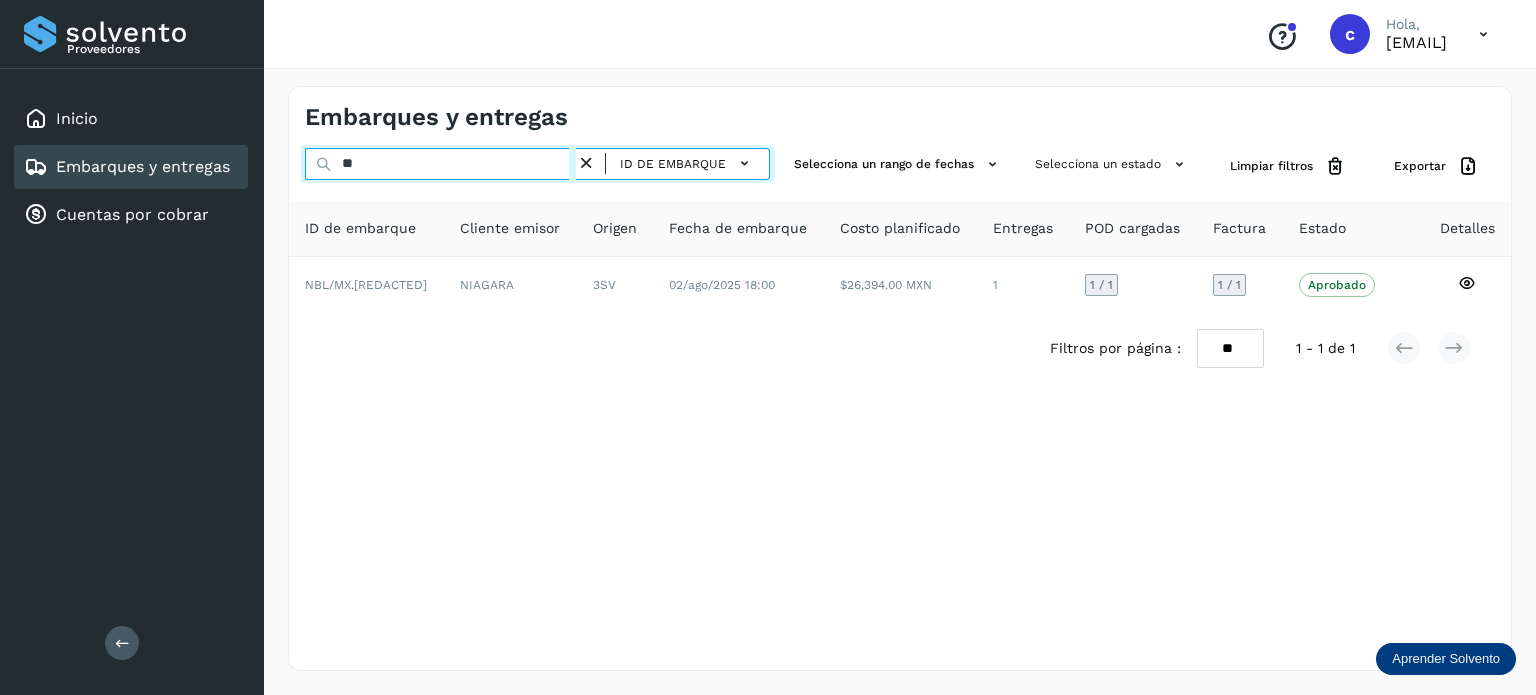 type on "*" 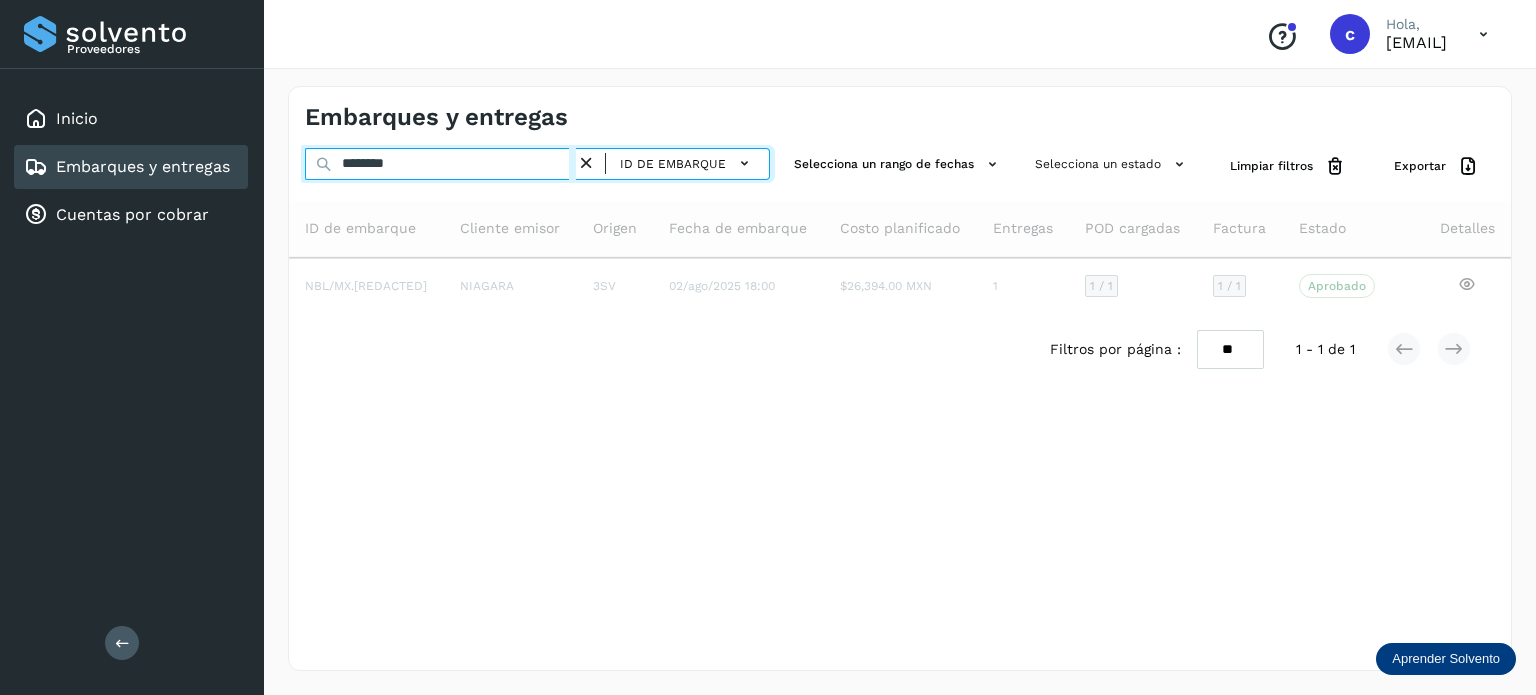 type on "********" 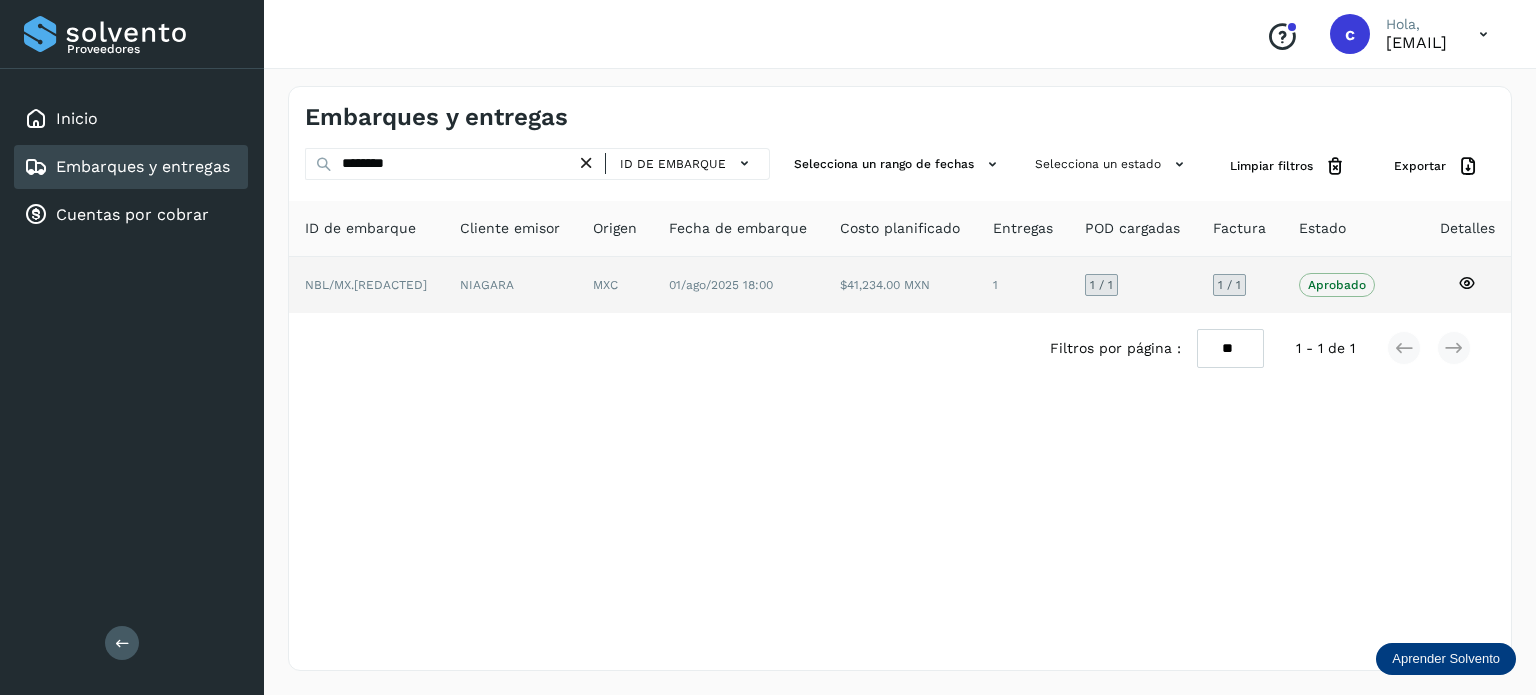 click 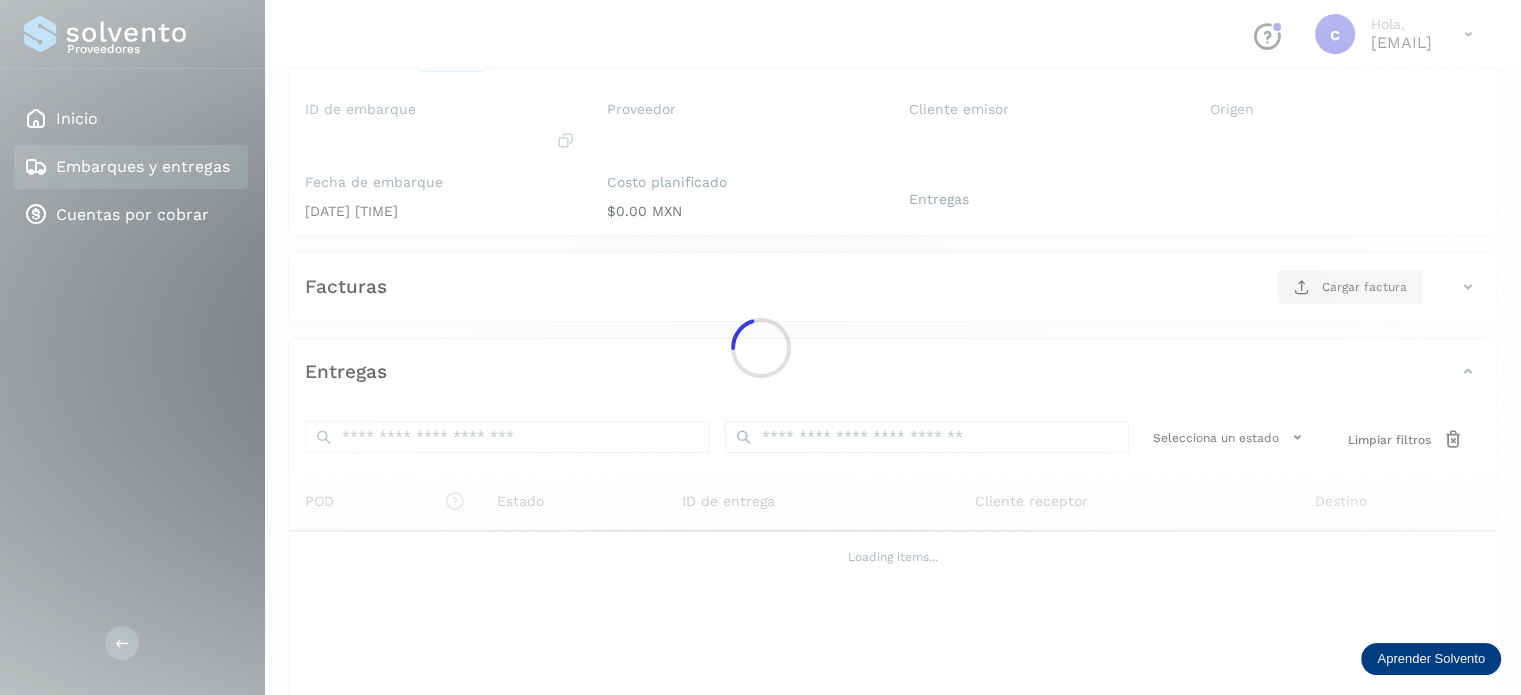 scroll, scrollTop: 38, scrollLeft: 0, axis: vertical 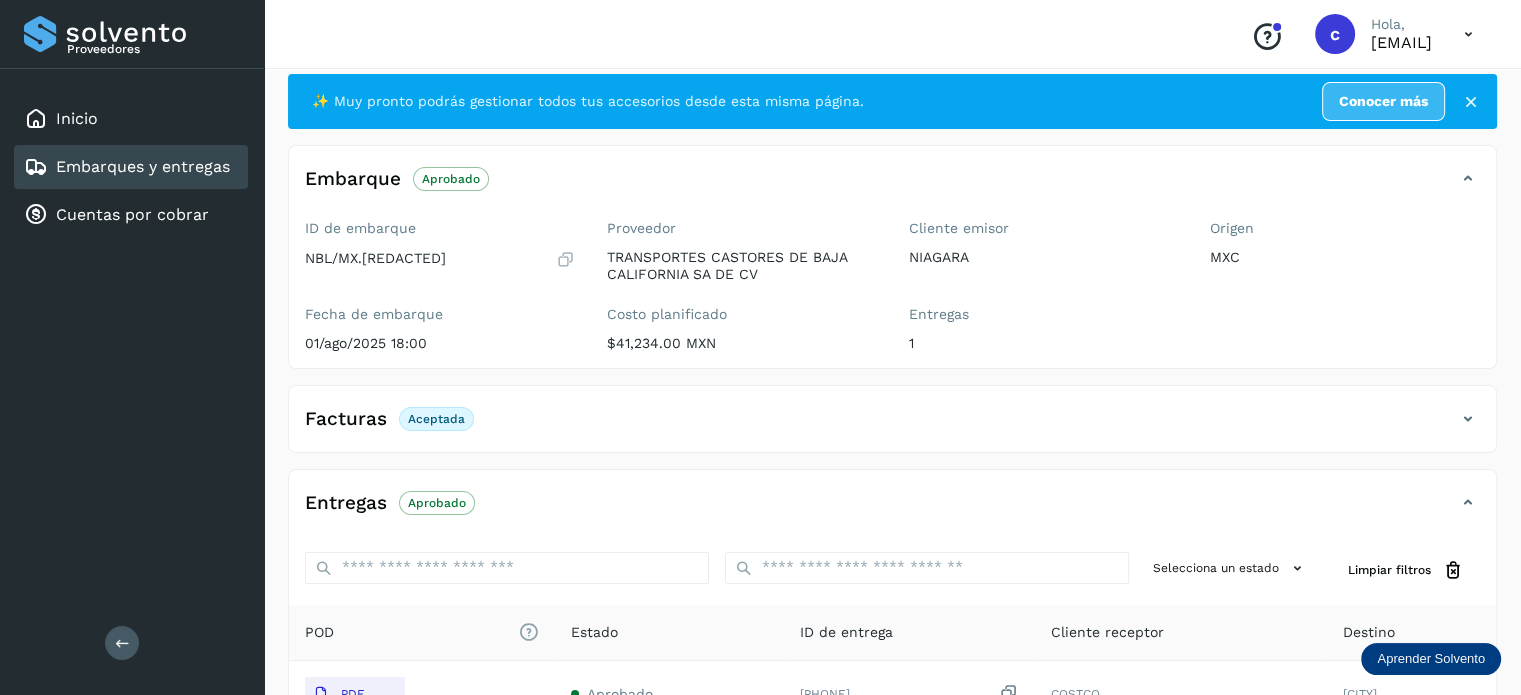 click on "Embarques y entregas" at bounding box center (143, 166) 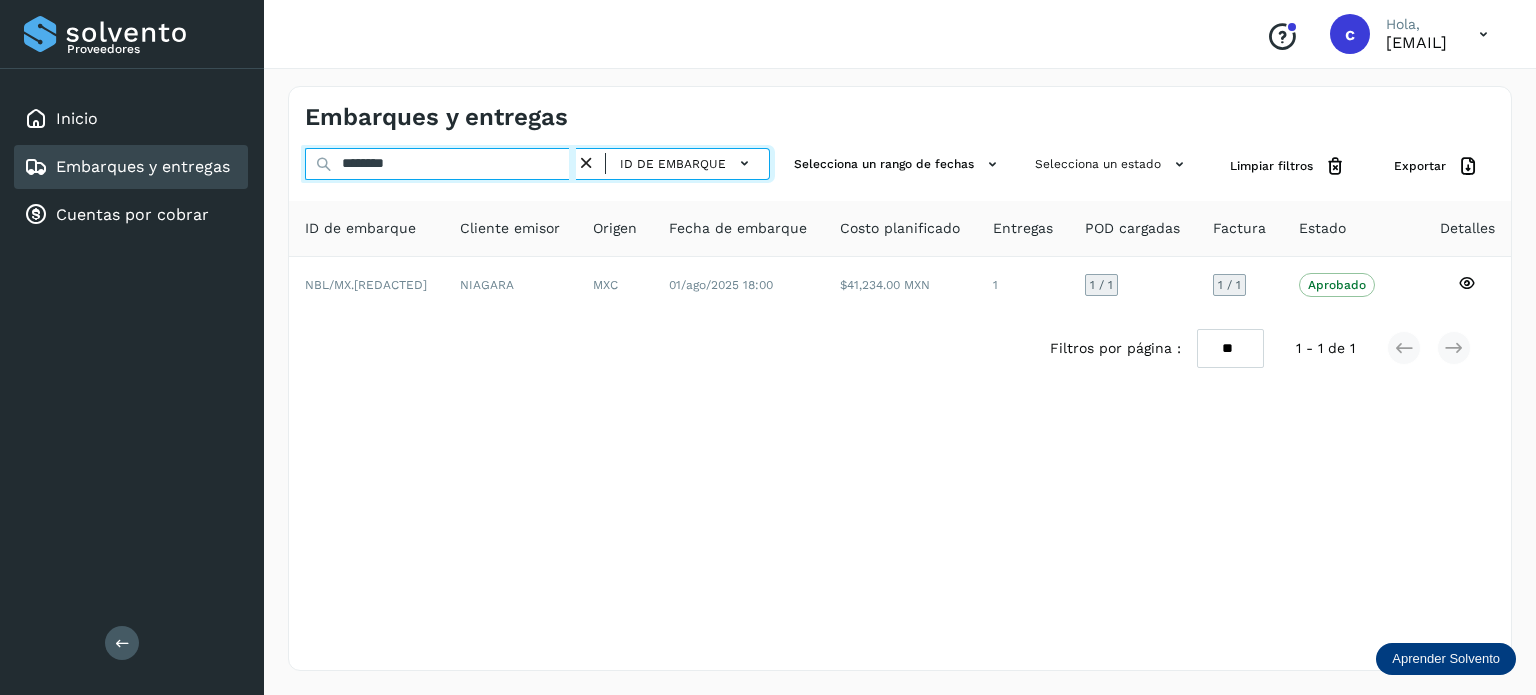 drag, startPoint x: 415, startPoint y: 159, endPoint x: 255, endPoint y: 151, distance: 160.19987 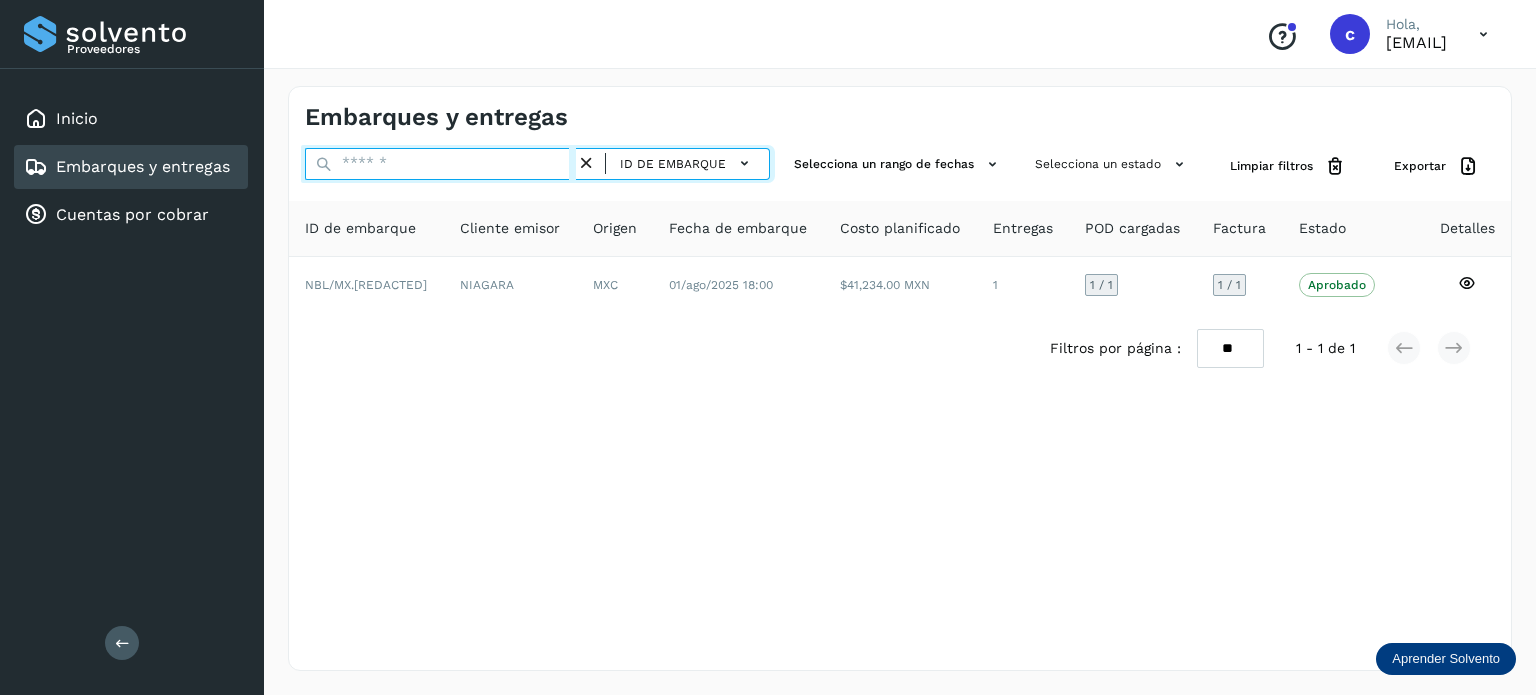 paste on "********" 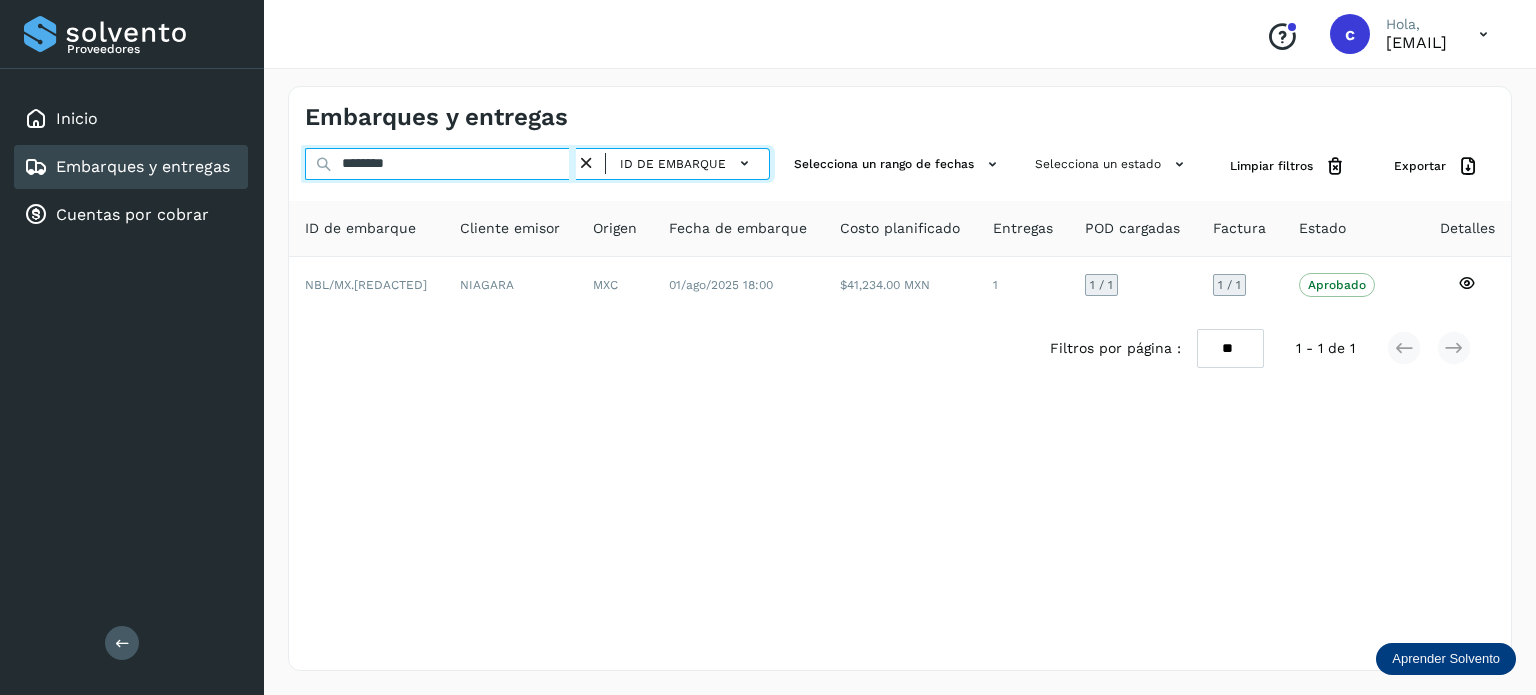 type on "********" 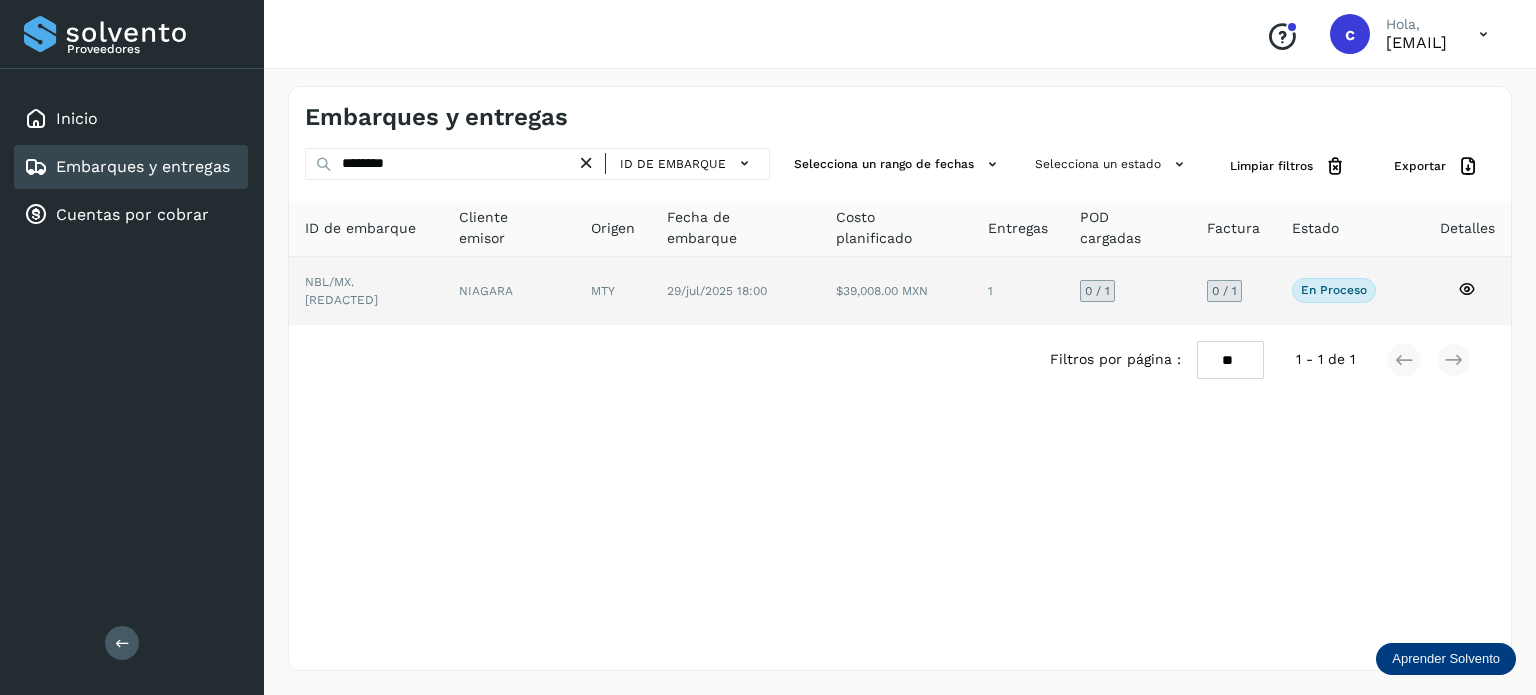click 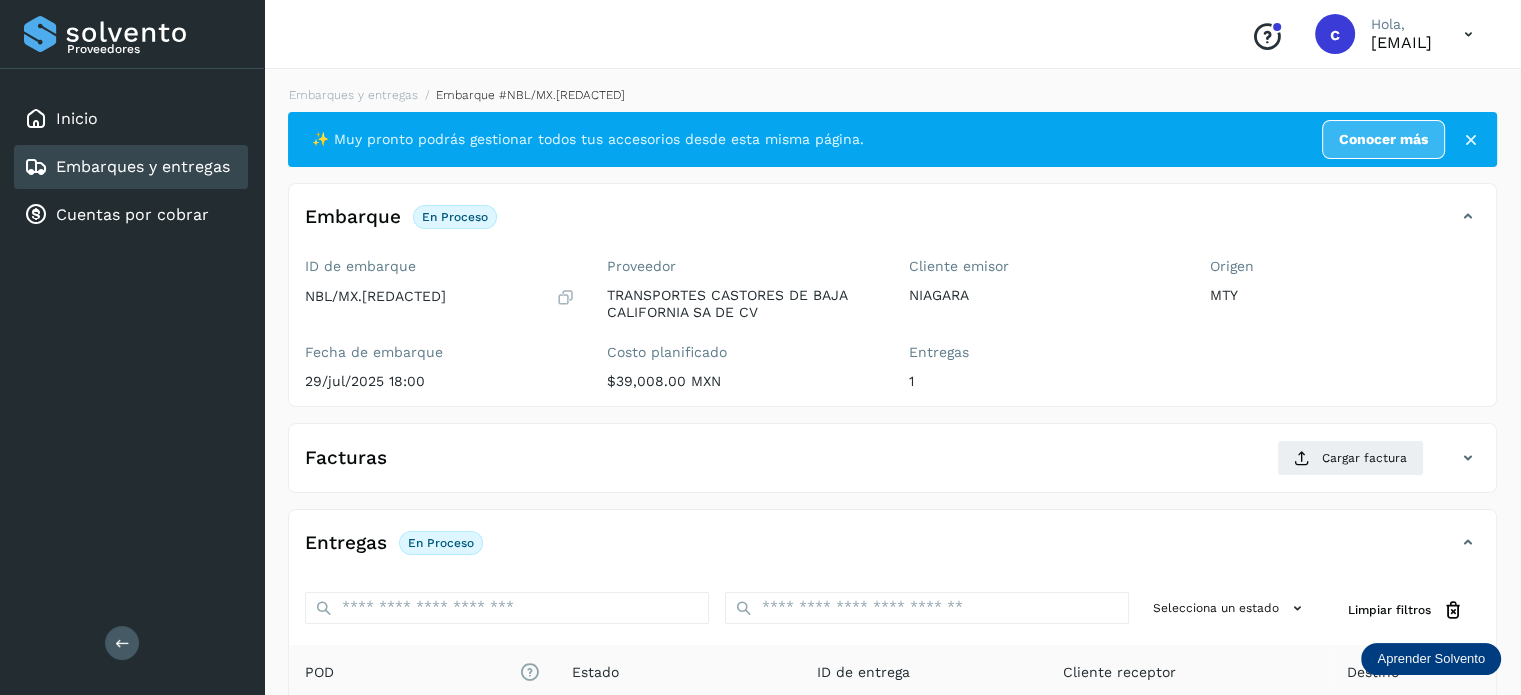 click on "Facturas Cargar factura" 